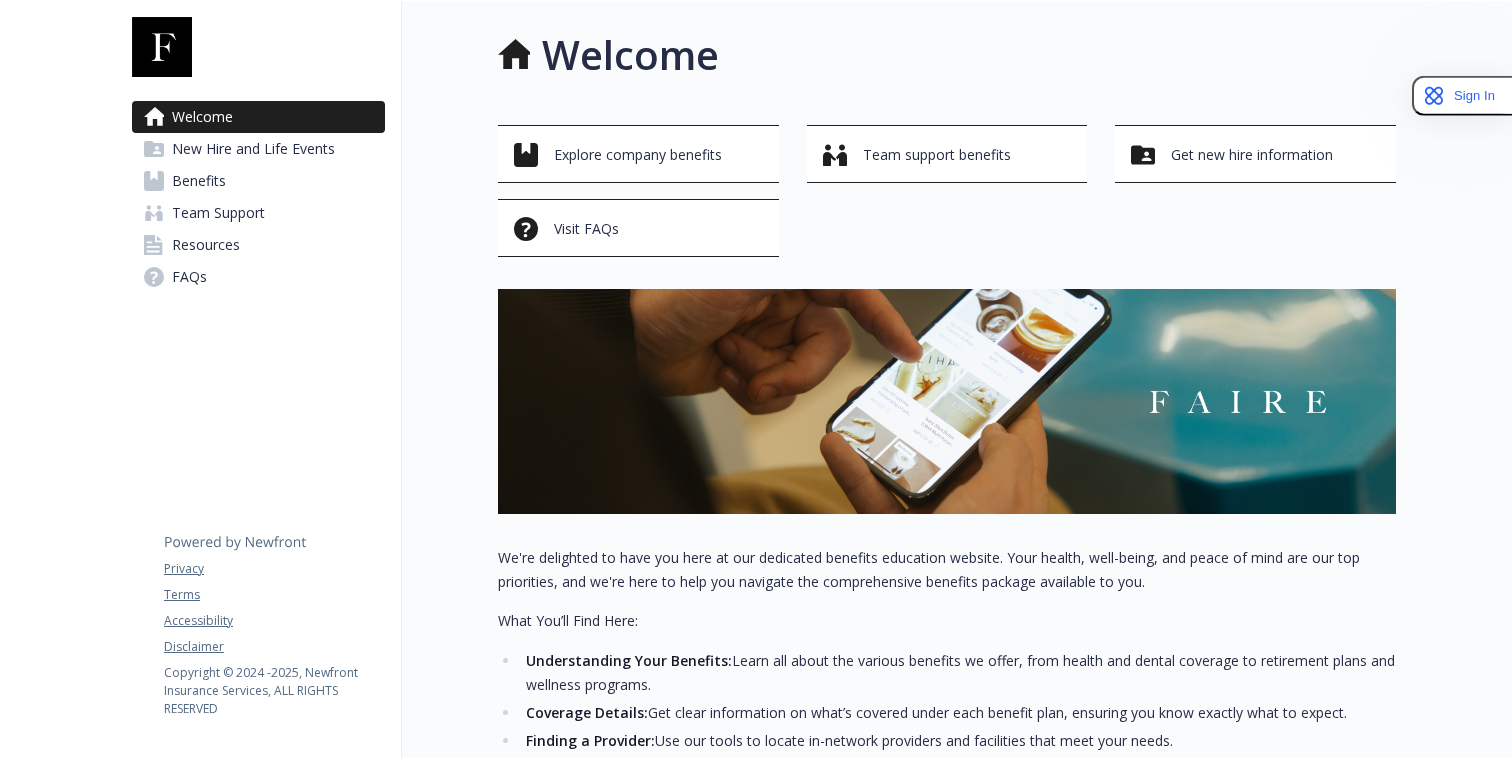 scroll, scrollTop: 0, scrollLeft: 0, axis: both 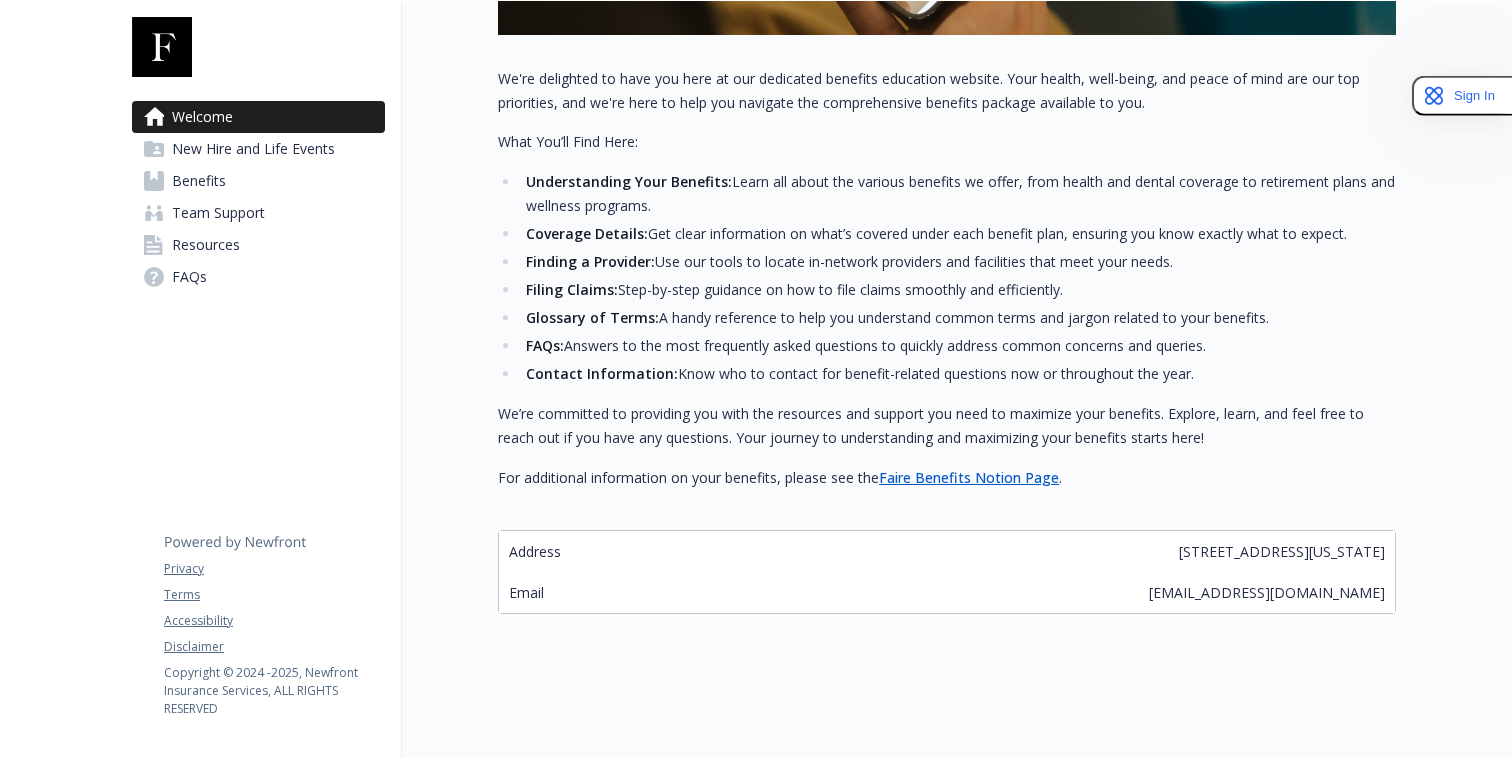 click on "Faire Benefits Notion Page" at bounding box center [969, 477] 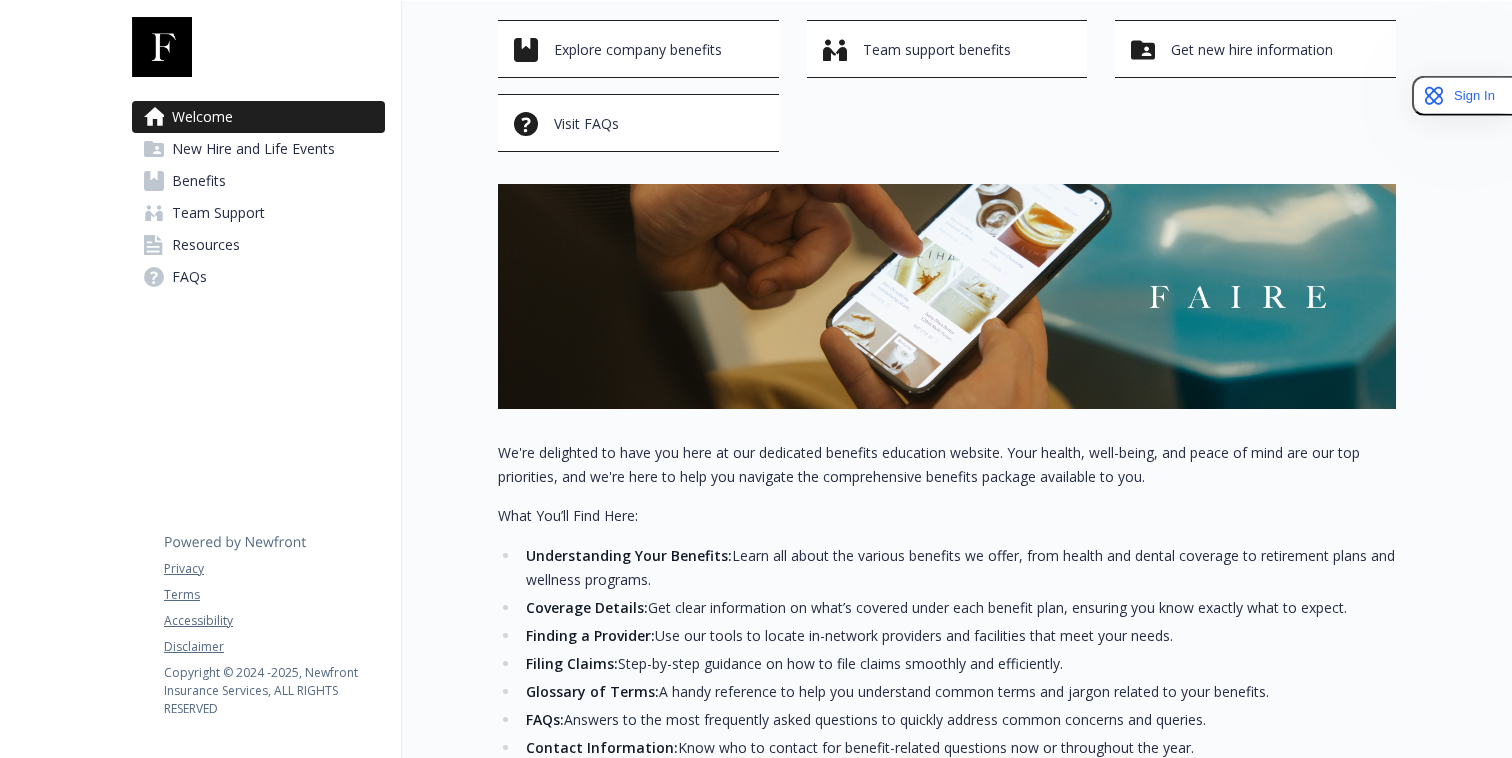 scroll, scrollTop: 0, scrollLeft: 0, axis: both 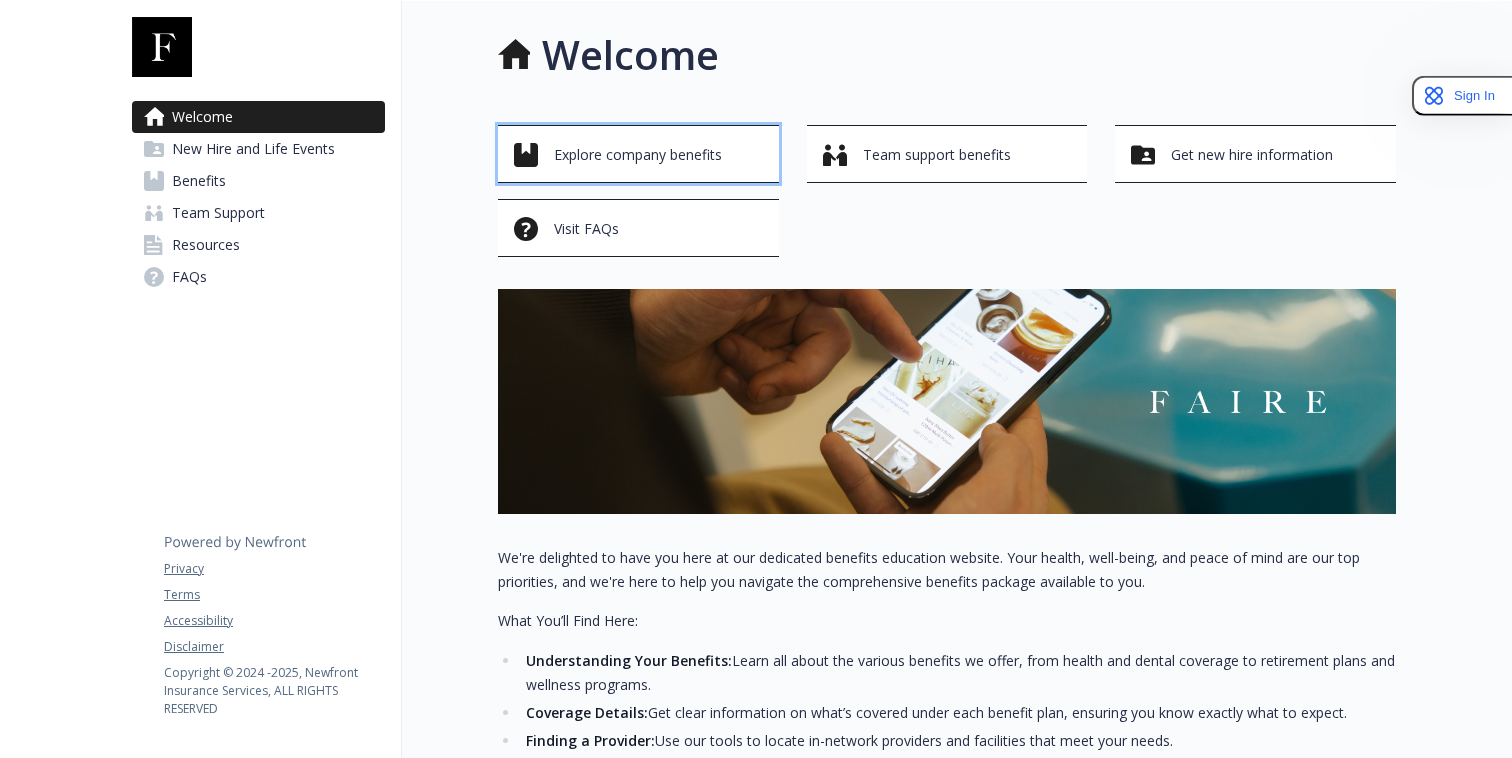 click on "Explore company benefits" at bounding box center [638, 155] 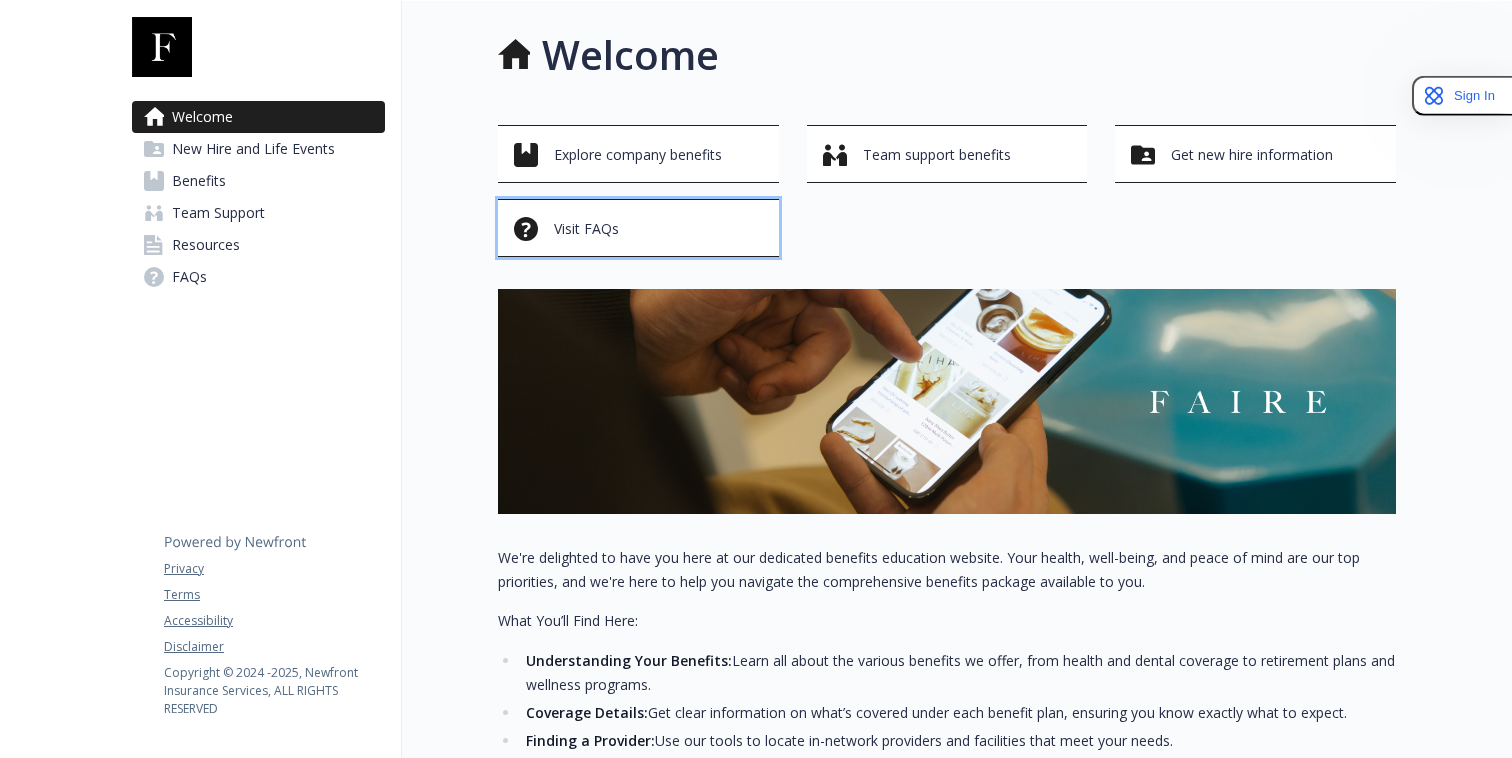 click on "Visit FAQs" at bounding box center [638, 228] 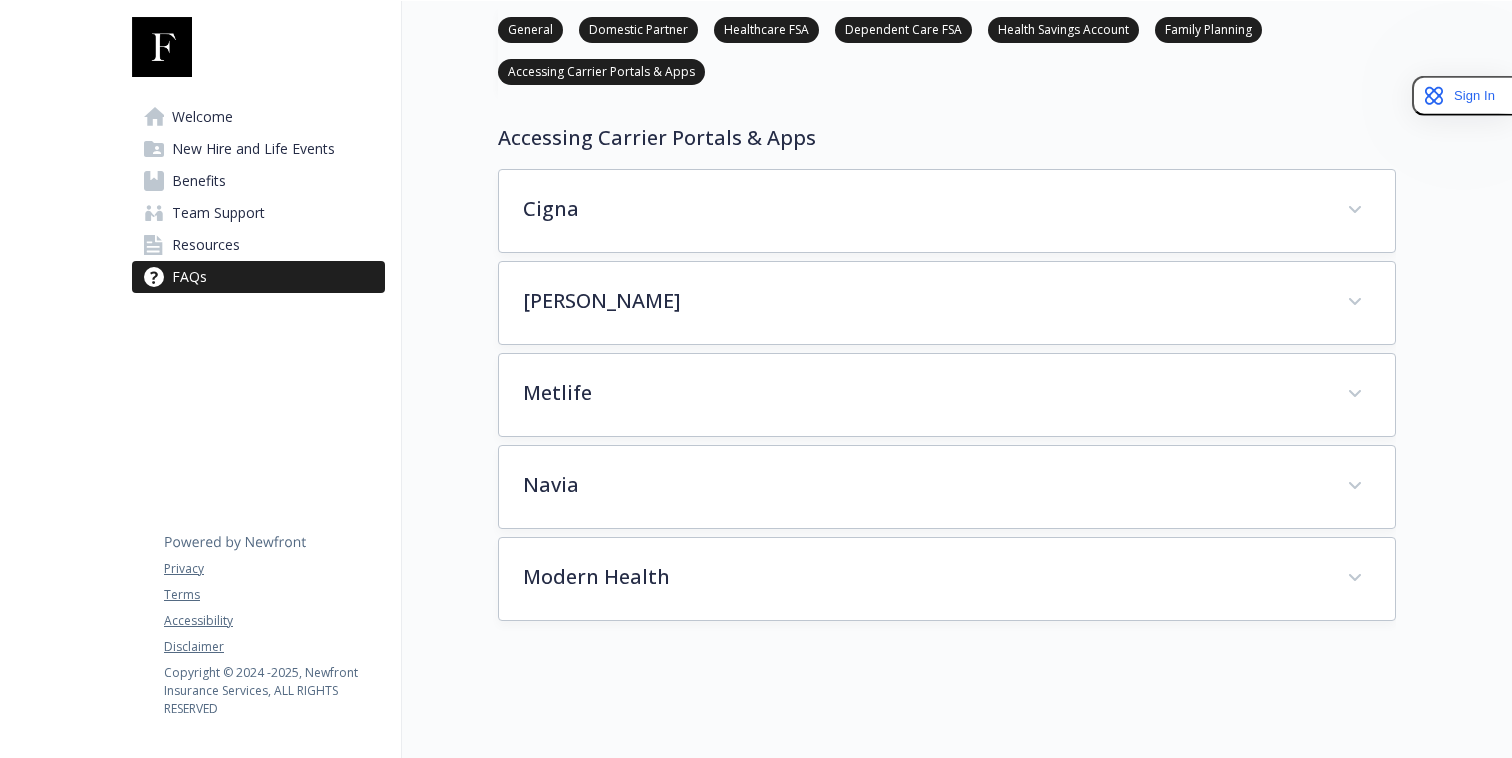 scroll, scrollTop: 3988, scrollLeft: 0, axis: vertical 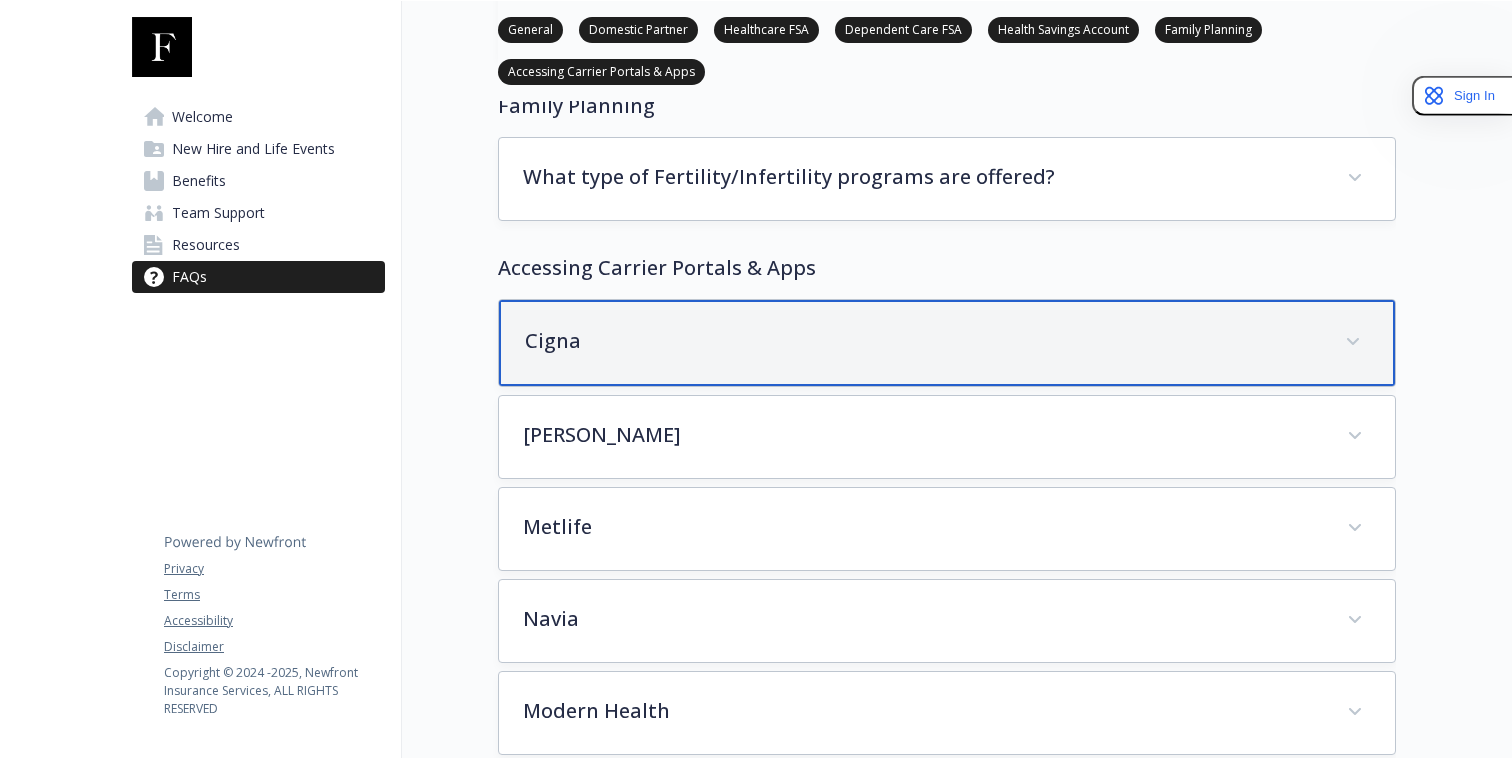 click on "Cigna" at bounding box center [923, 341] 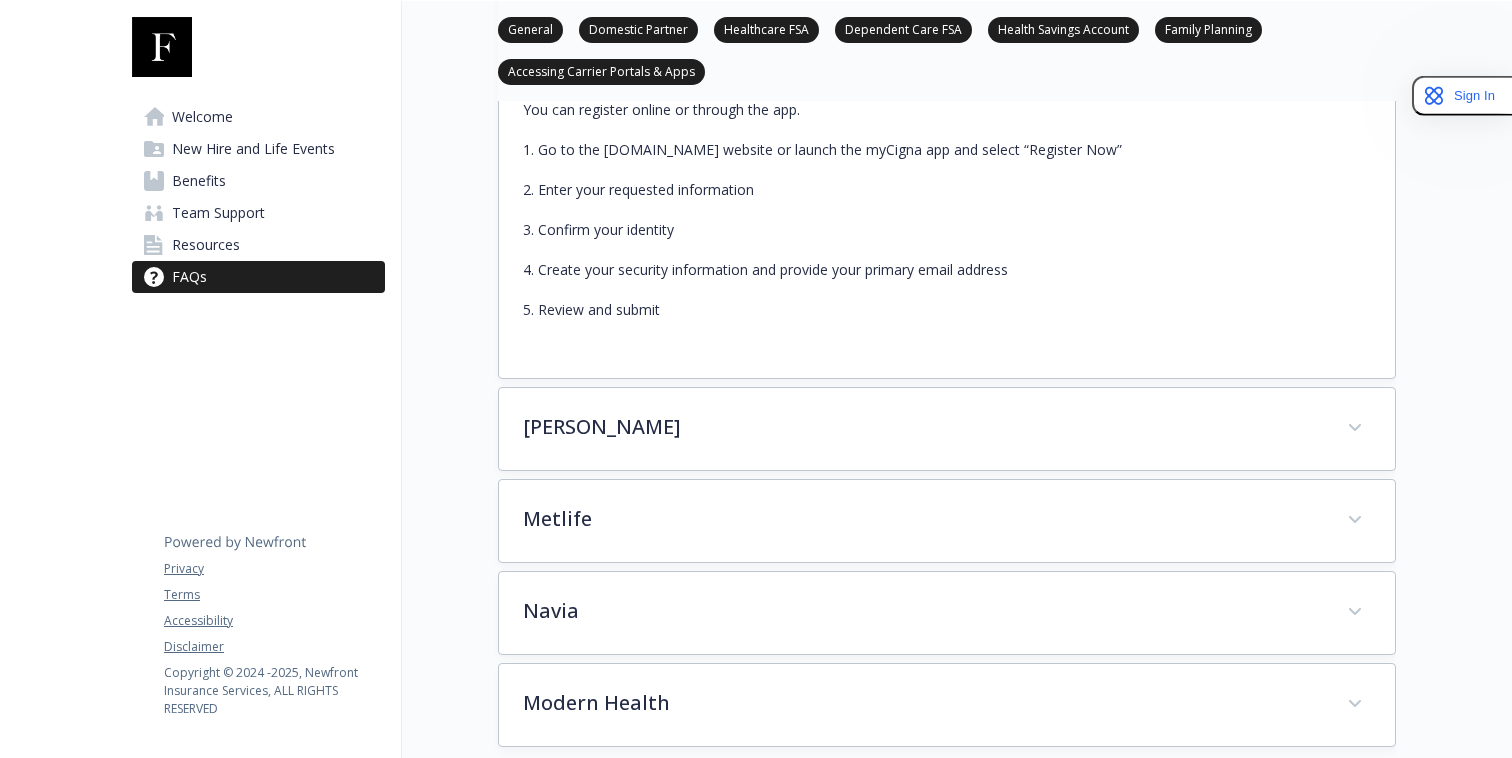 scroll, scrollTop: 4334, scrollLeft: 0, axis: vertical 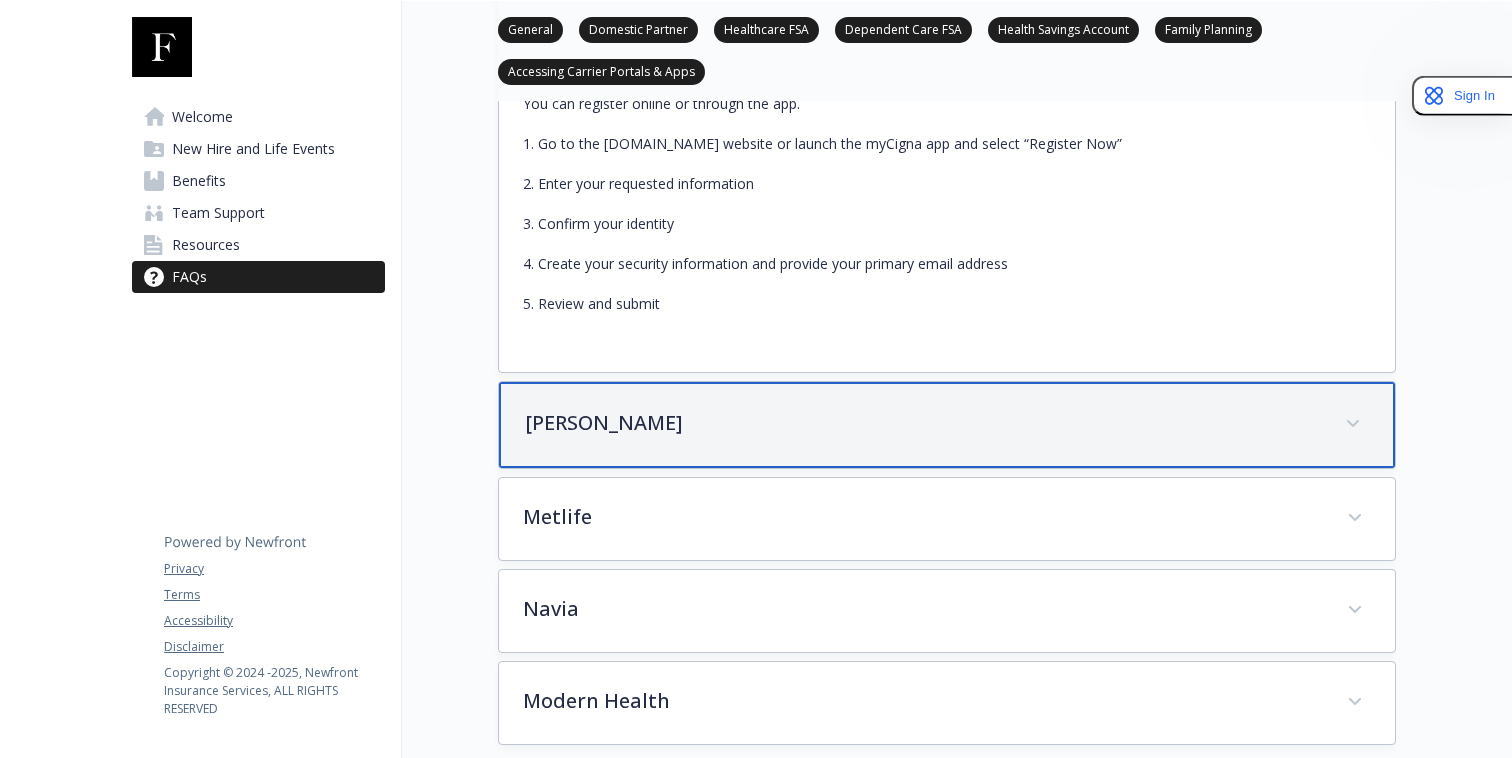 click on "[PERSON_NAME]" at bounding box center (947, 425) 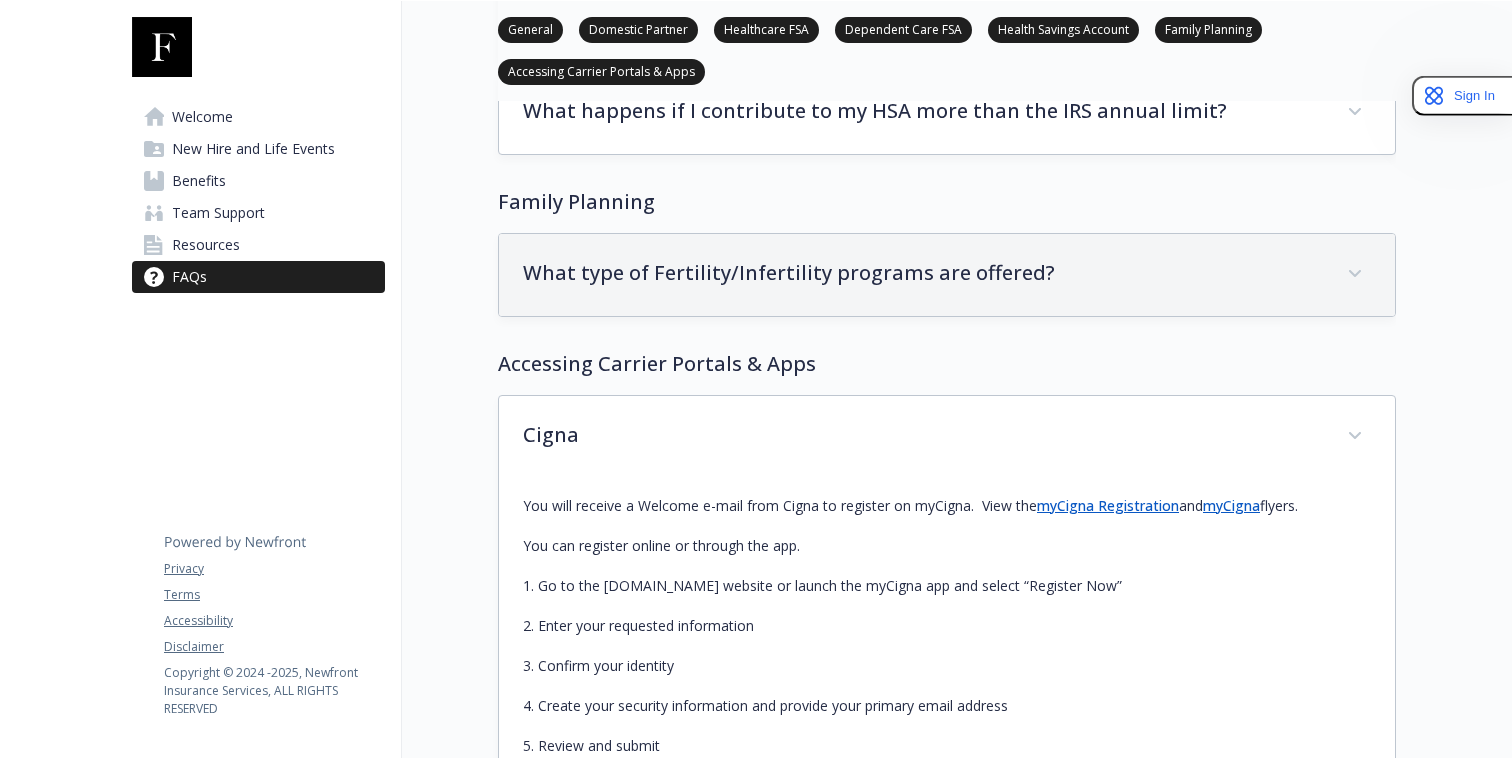 scroll, scrollTop: 3894, scrollLeft: 0, axis: vertical 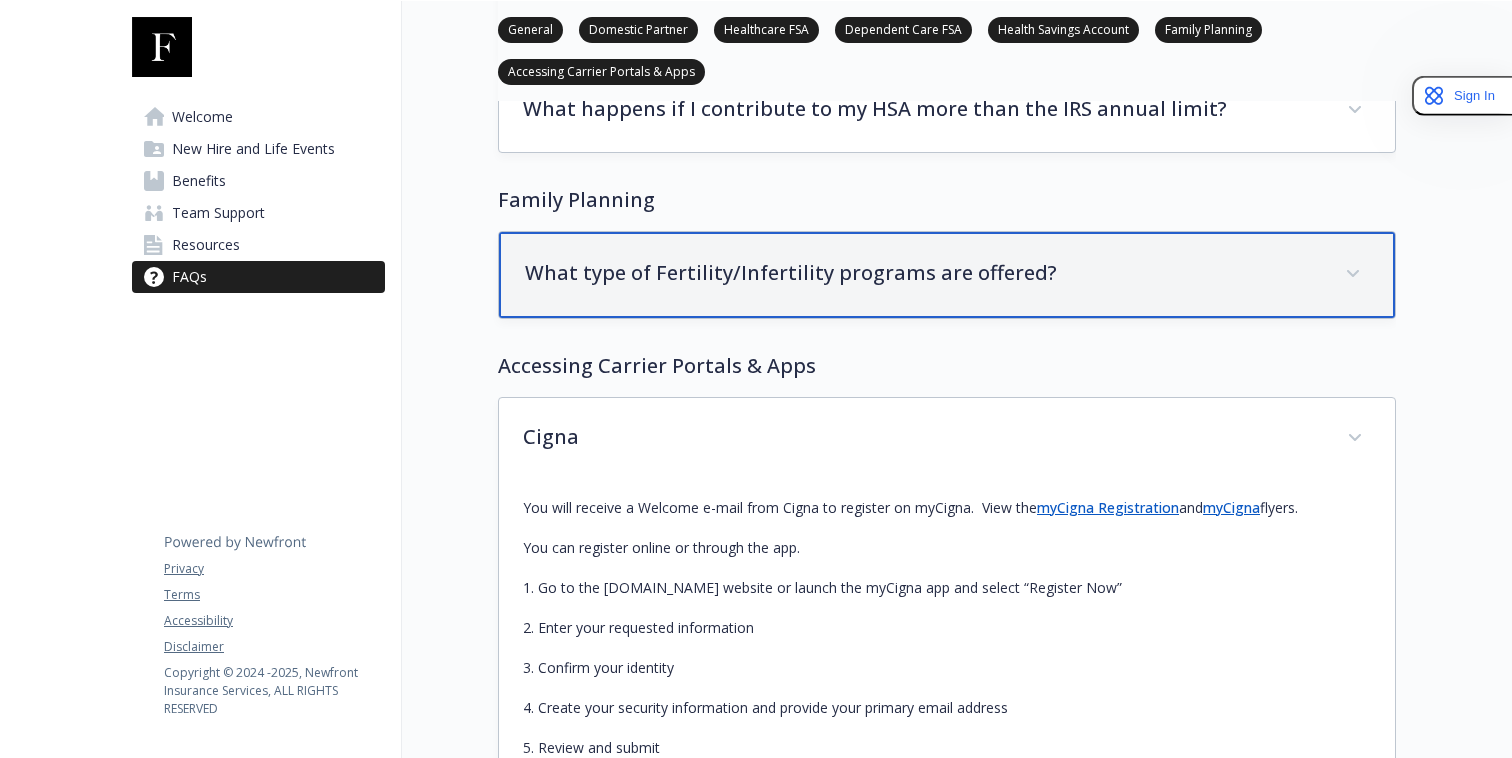 click on "What type of Fertility/Infertility programs are offered?" at bounding box center [947, 275] 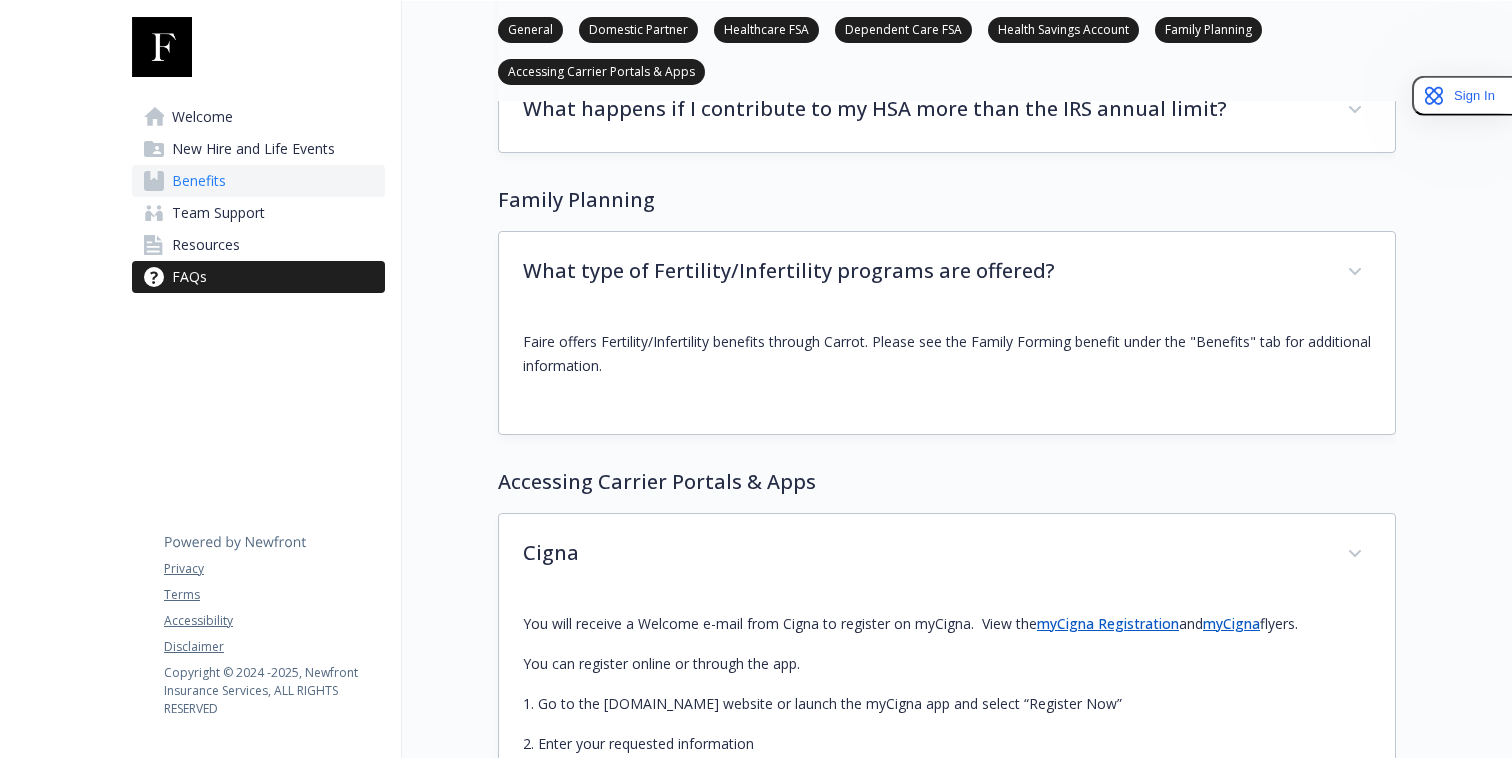 click on "Benefits" at bounding box center [199, 181] 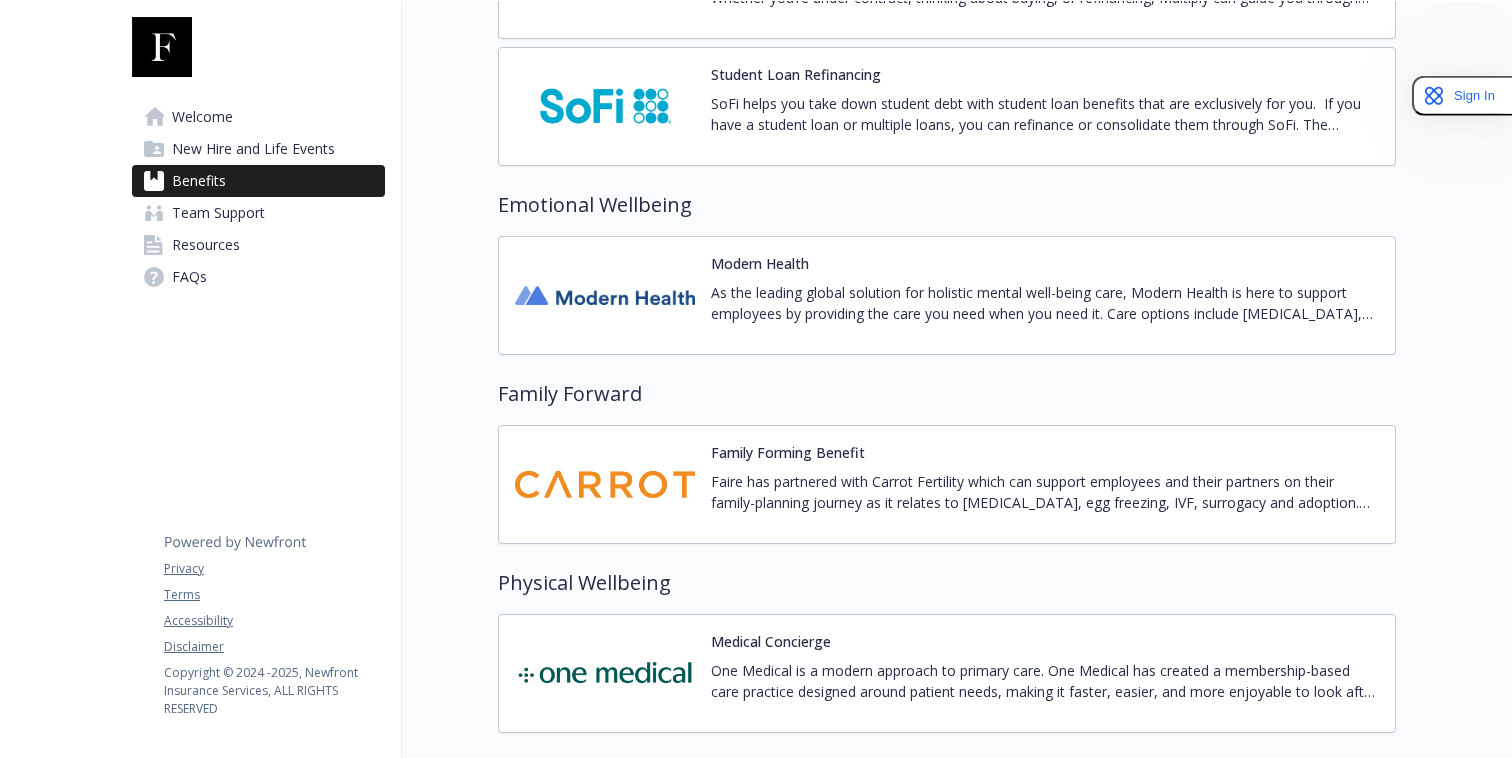 click at bounding box center [605, 484] 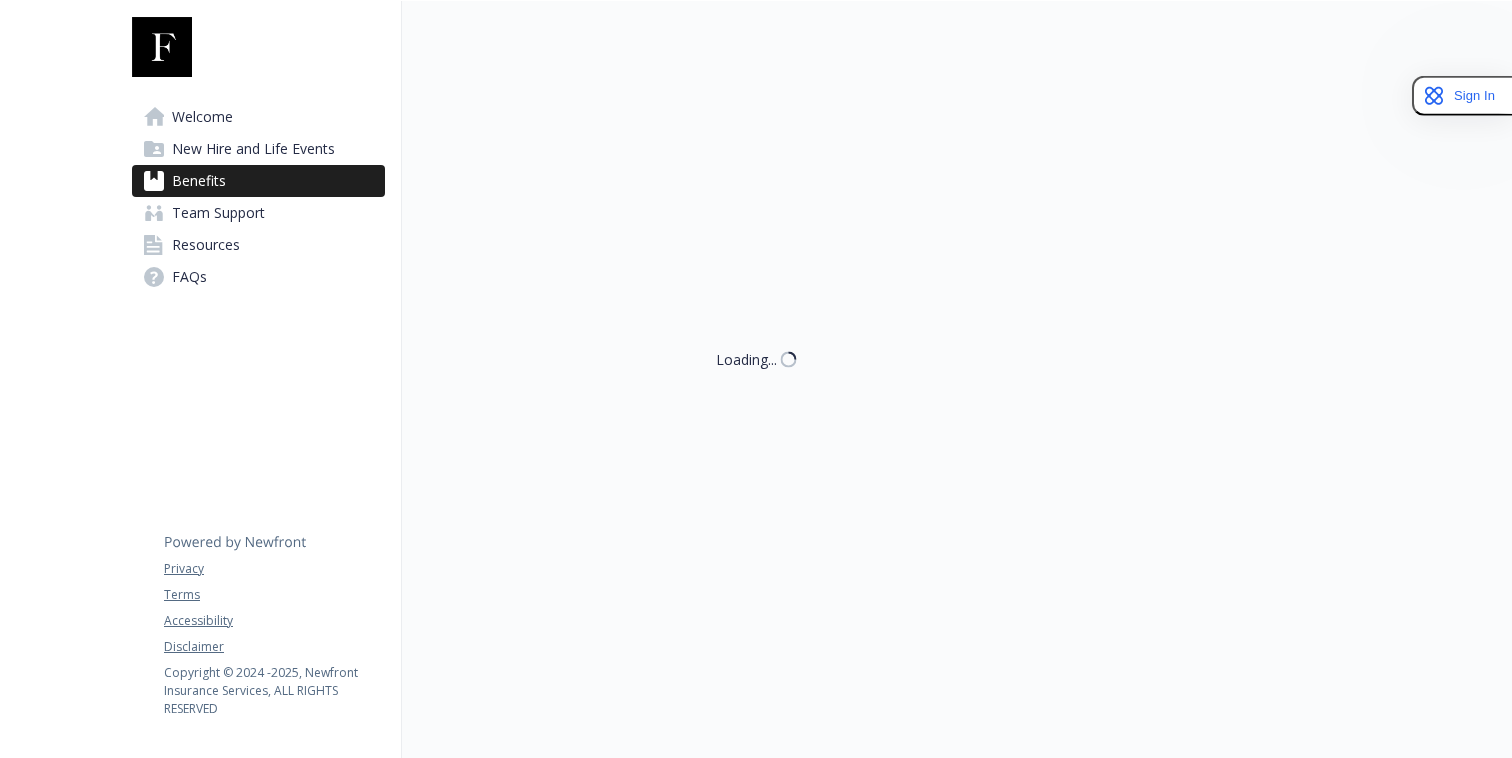 scroll, scrollTop: 3149, scrollLeft: 0, axis: vertical 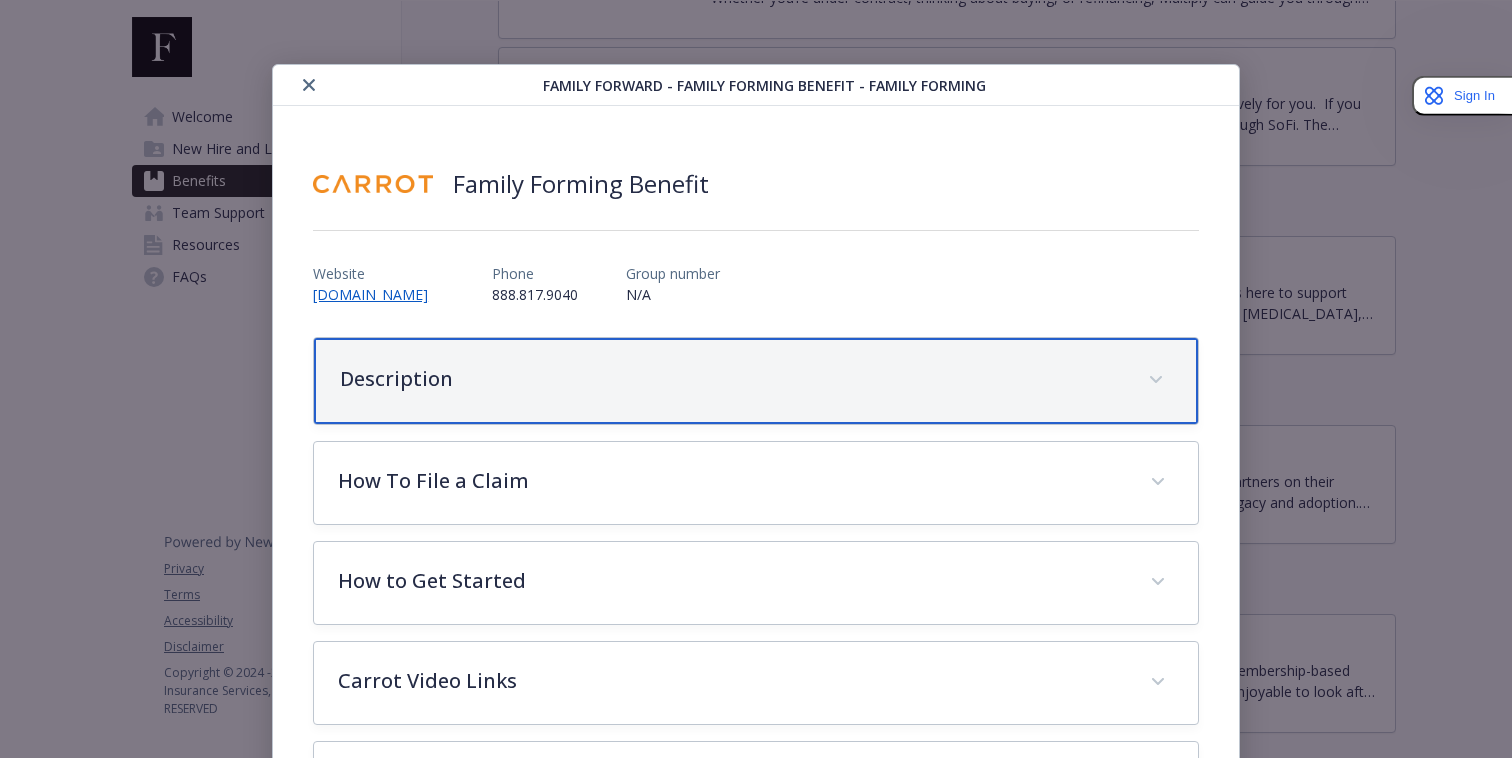click on "Description" at bounding box center [732, 379] 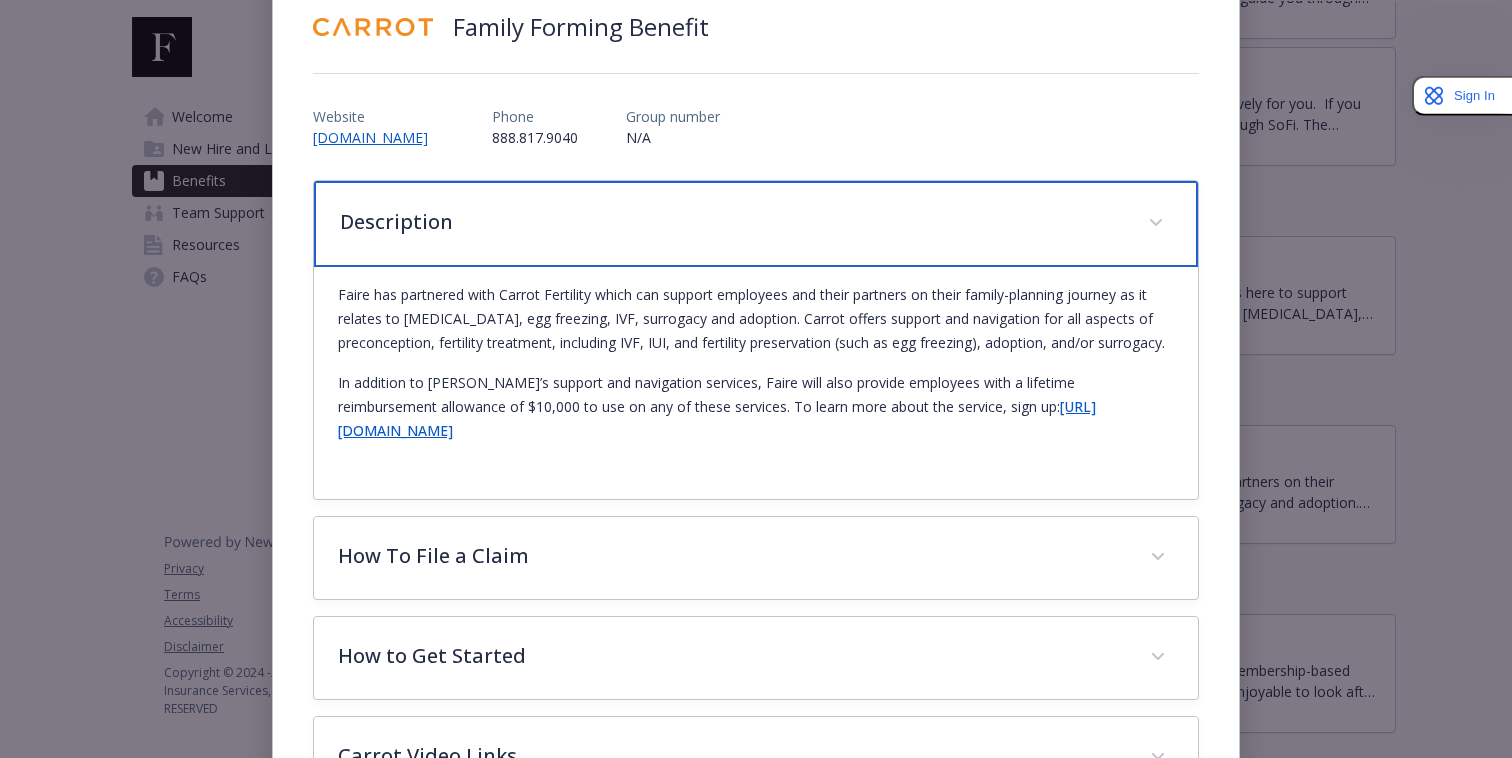 scroll, scrollTop: 159, scrollLeft: 0, axis: vertical 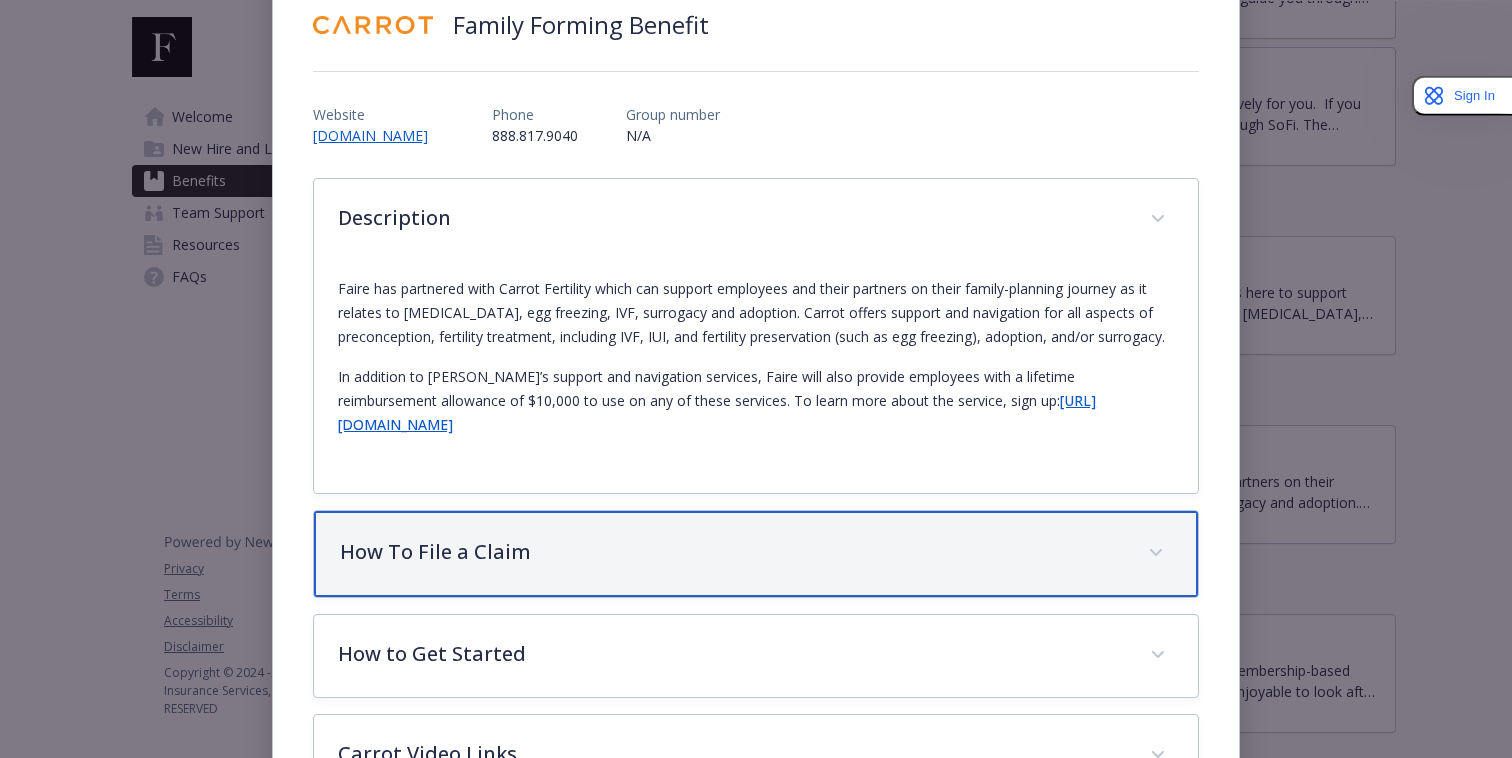 click on "How To File a Claim" at bounding box center (732, 552) 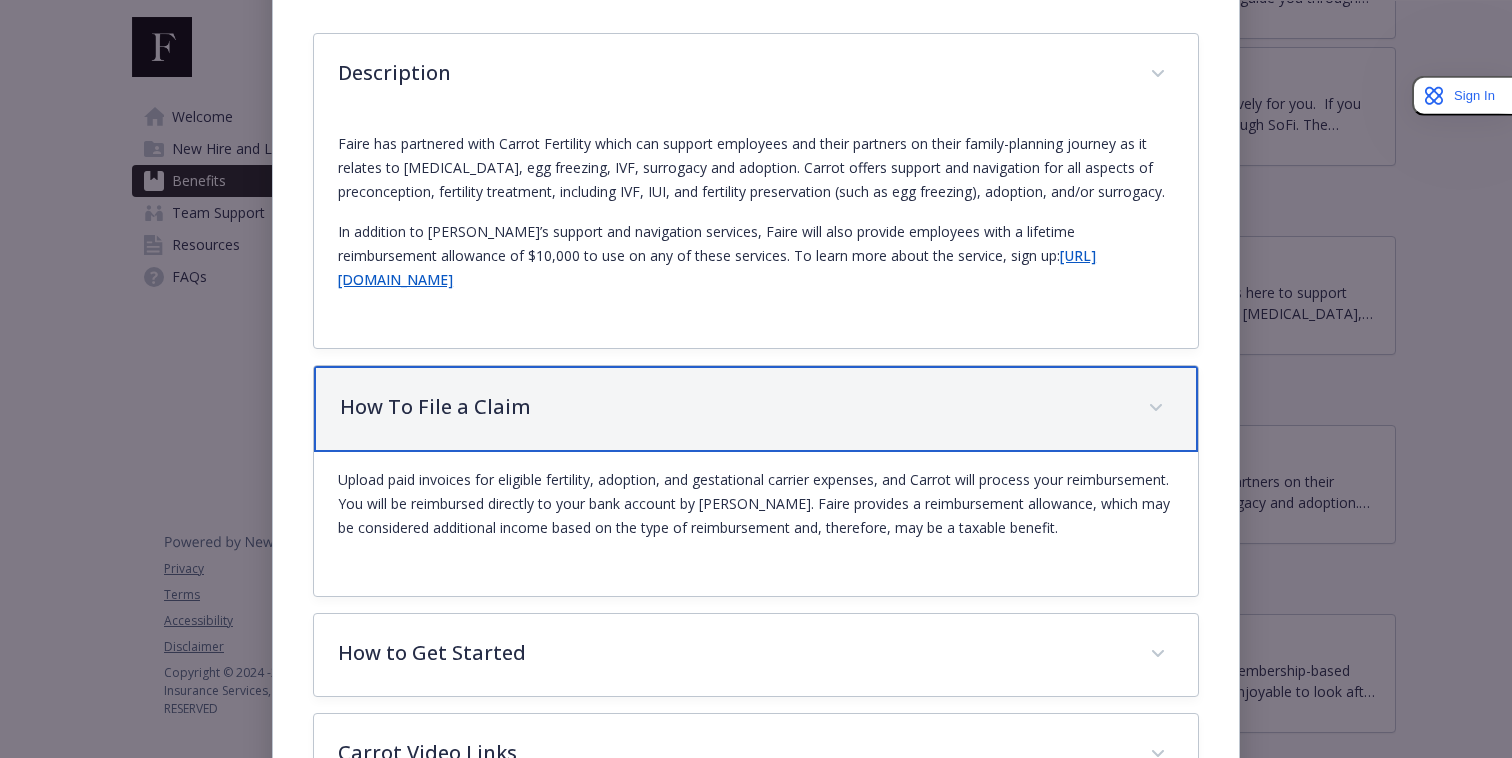 scroll, scrollTop: 327, scrollLeft: 0, axis: vertical 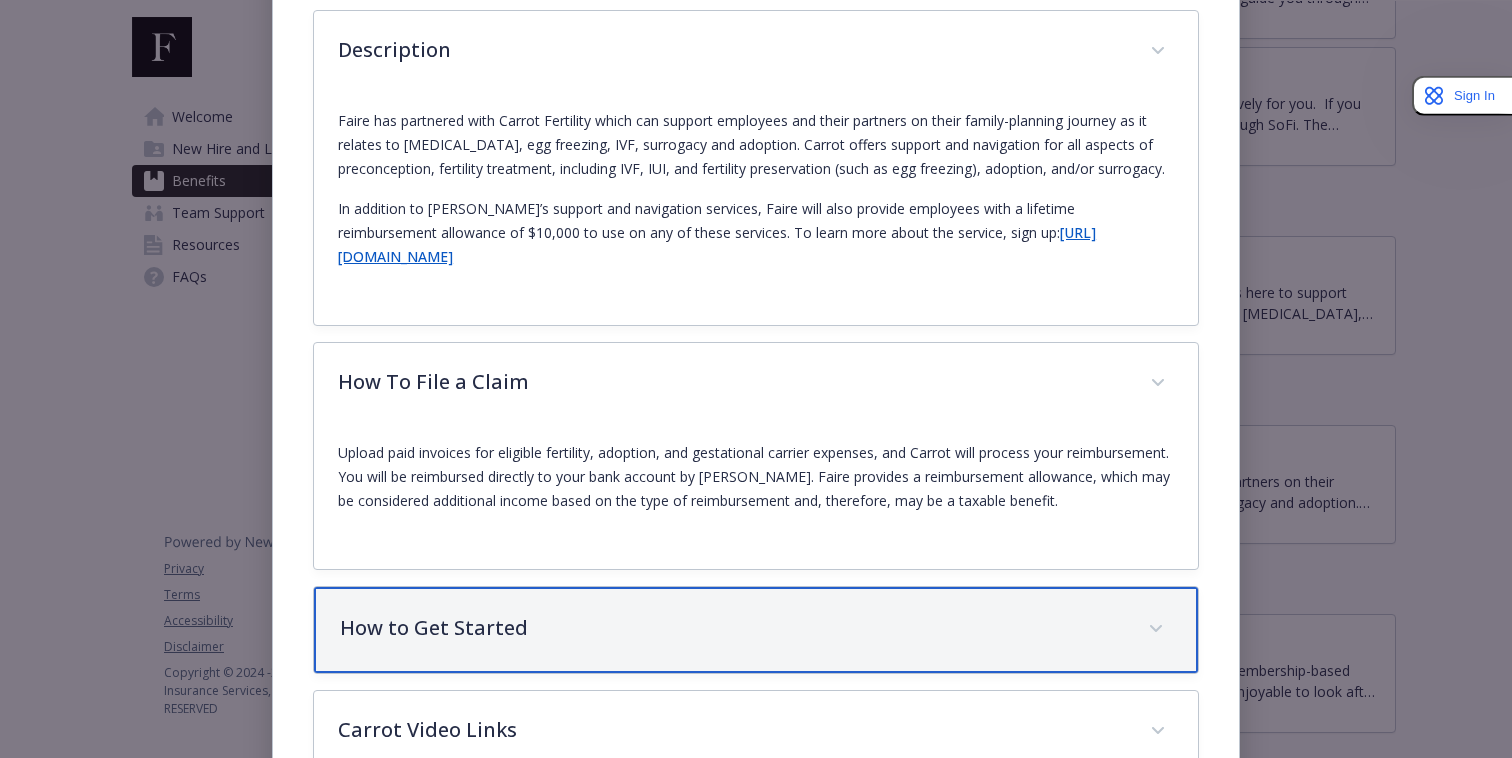 click on "How to Get Started" at bounding box center [732, 628] 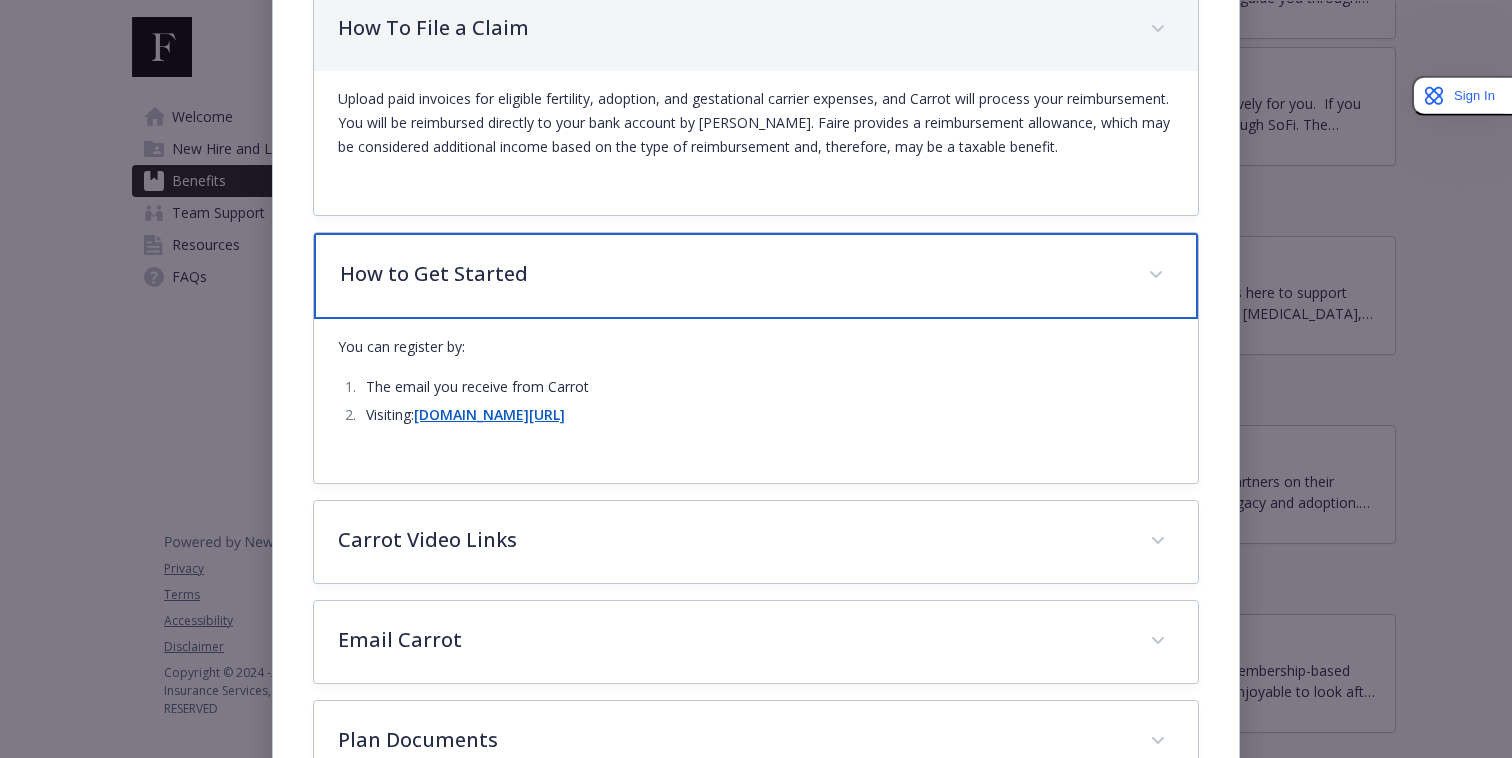 scroll, scrollTop: 685, scrollLeft: 0, axis: vertical 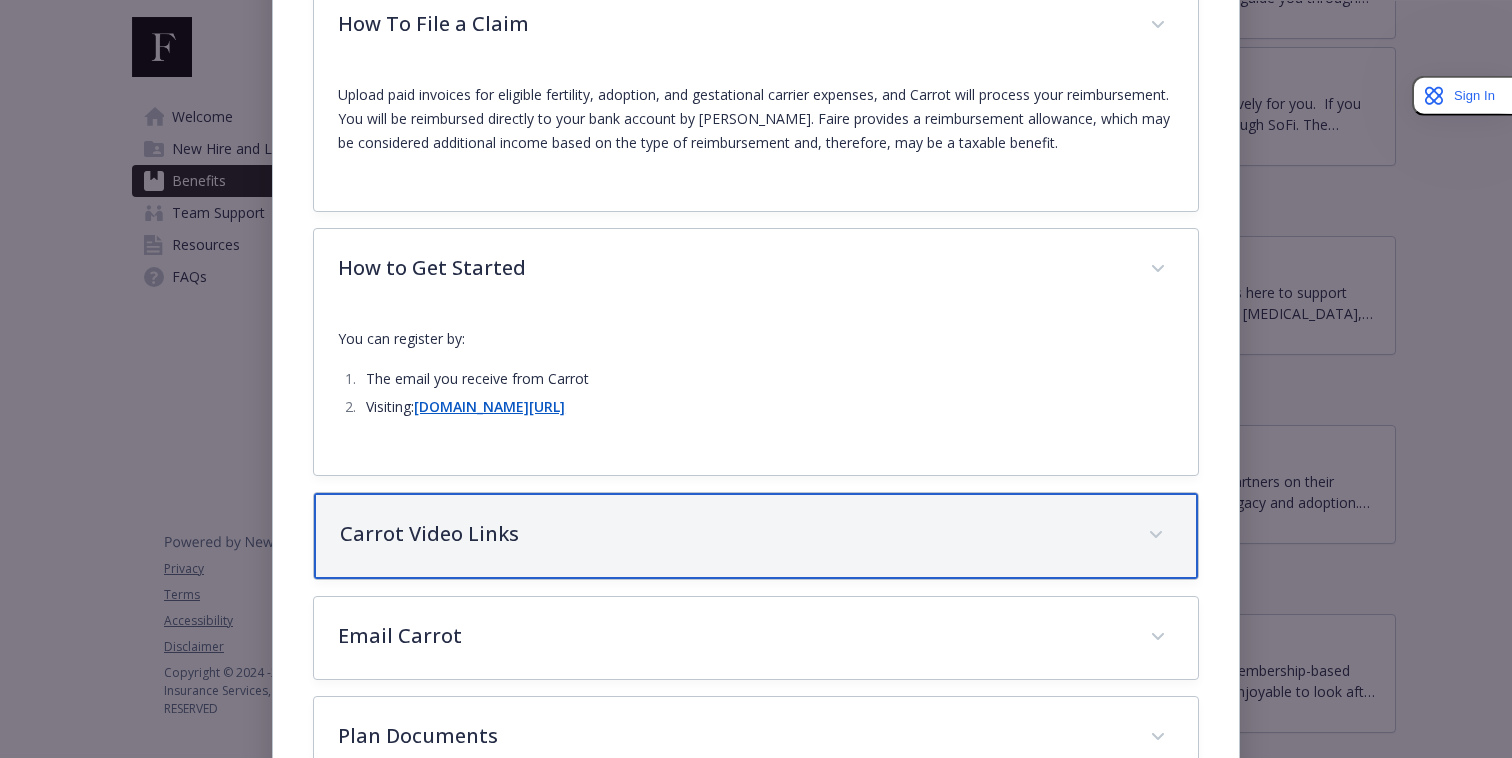 click on "Carrot Video Links" at bounding box center [732, 534] 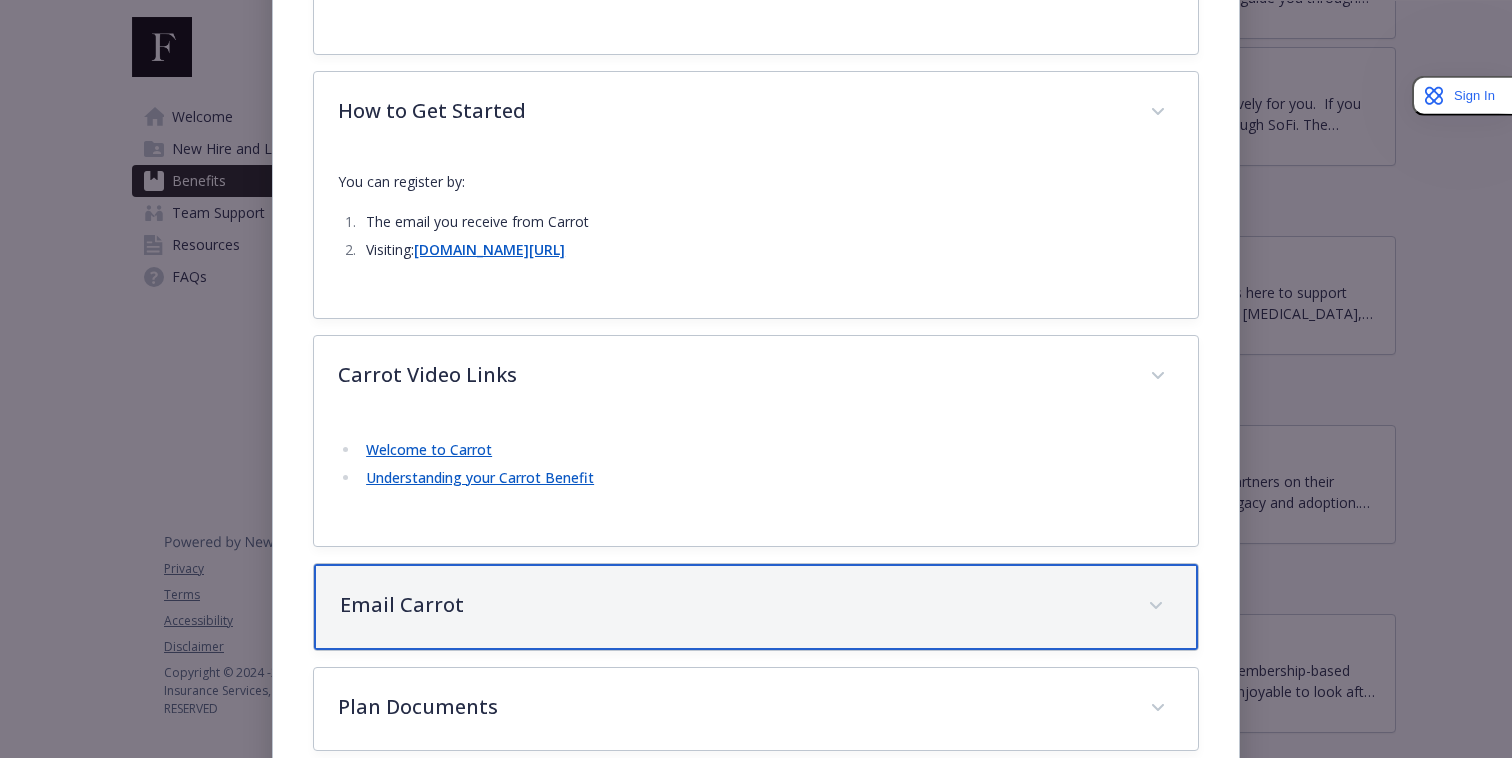 click on "Email Carrot" at bounding box center [732, 605] 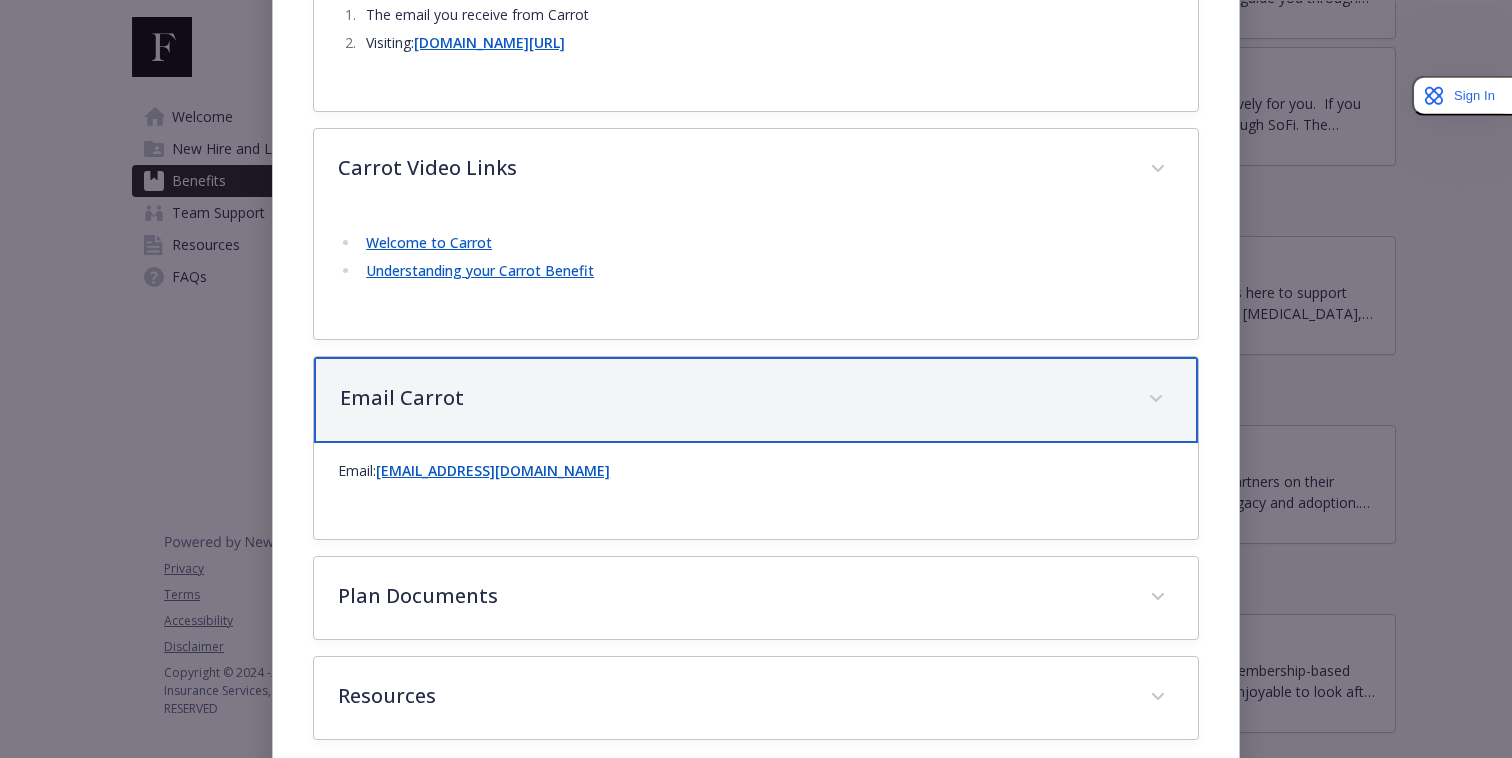 scroll, scrollTop: 1080, scrollLeft: 0, axis: vertical 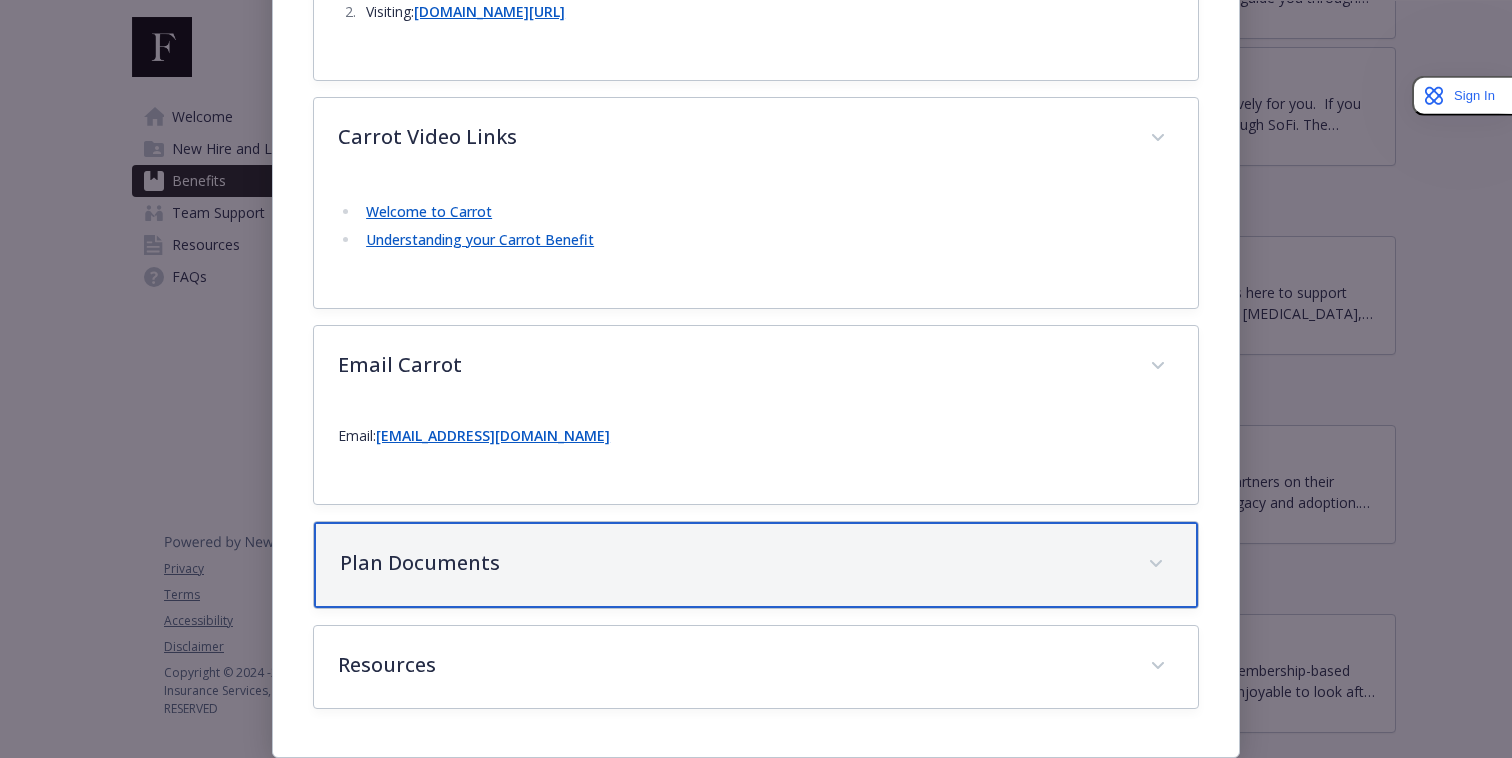 click on "Plan Documents" at bounding box center [756, 565] 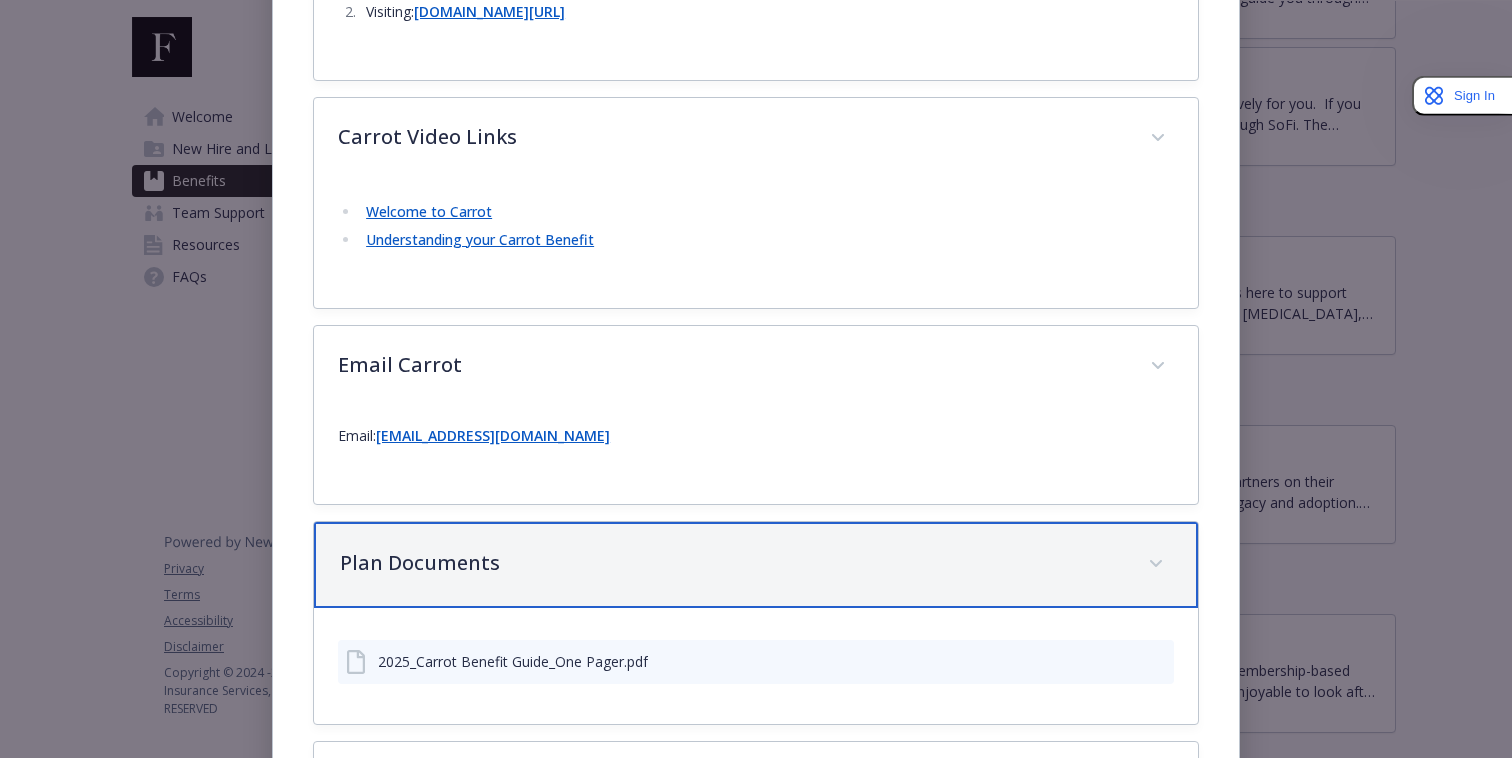 scroll, scrollTop: 1196, scrollLeft: 0, axis: vertical 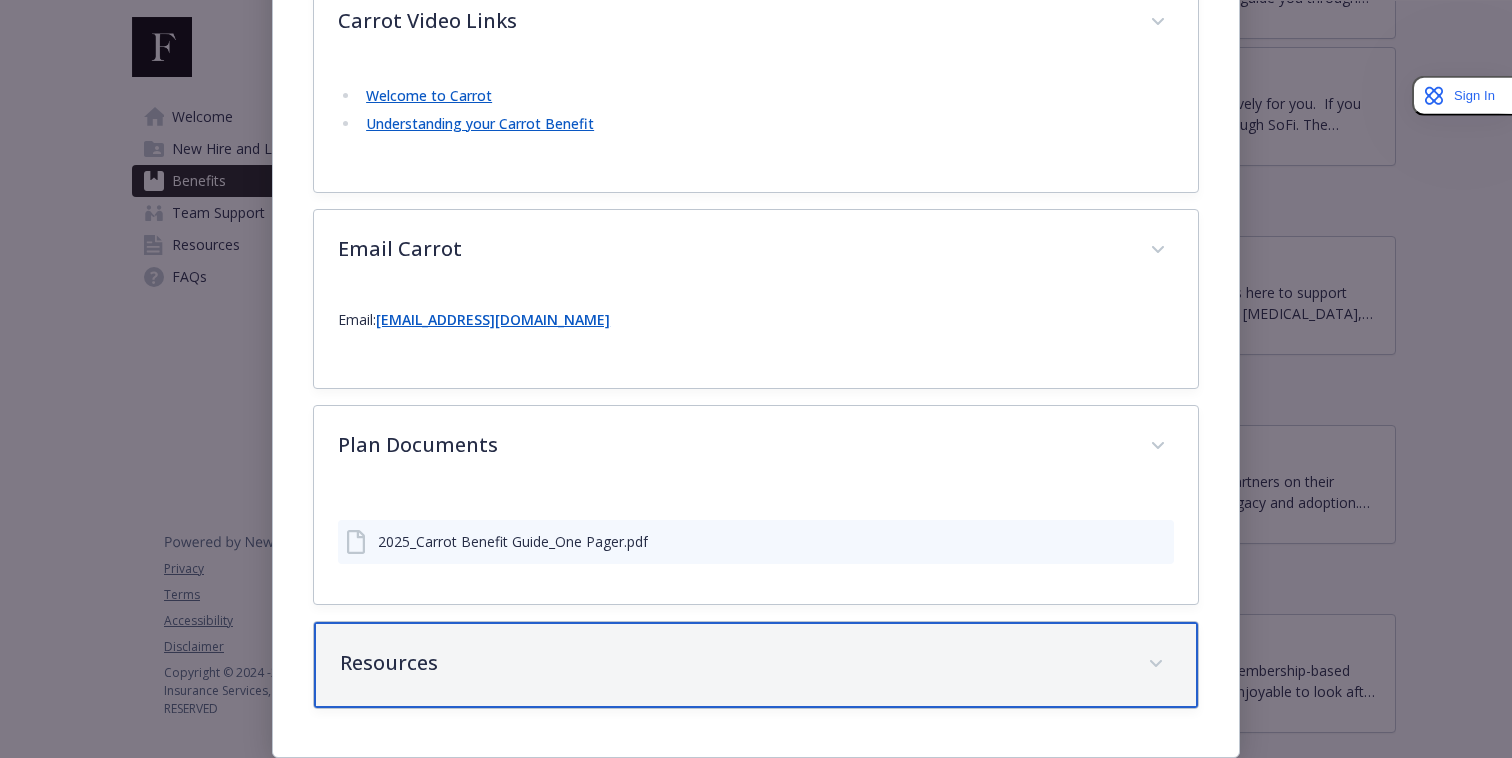 click on "Resources" at bounding box center (732, 663) 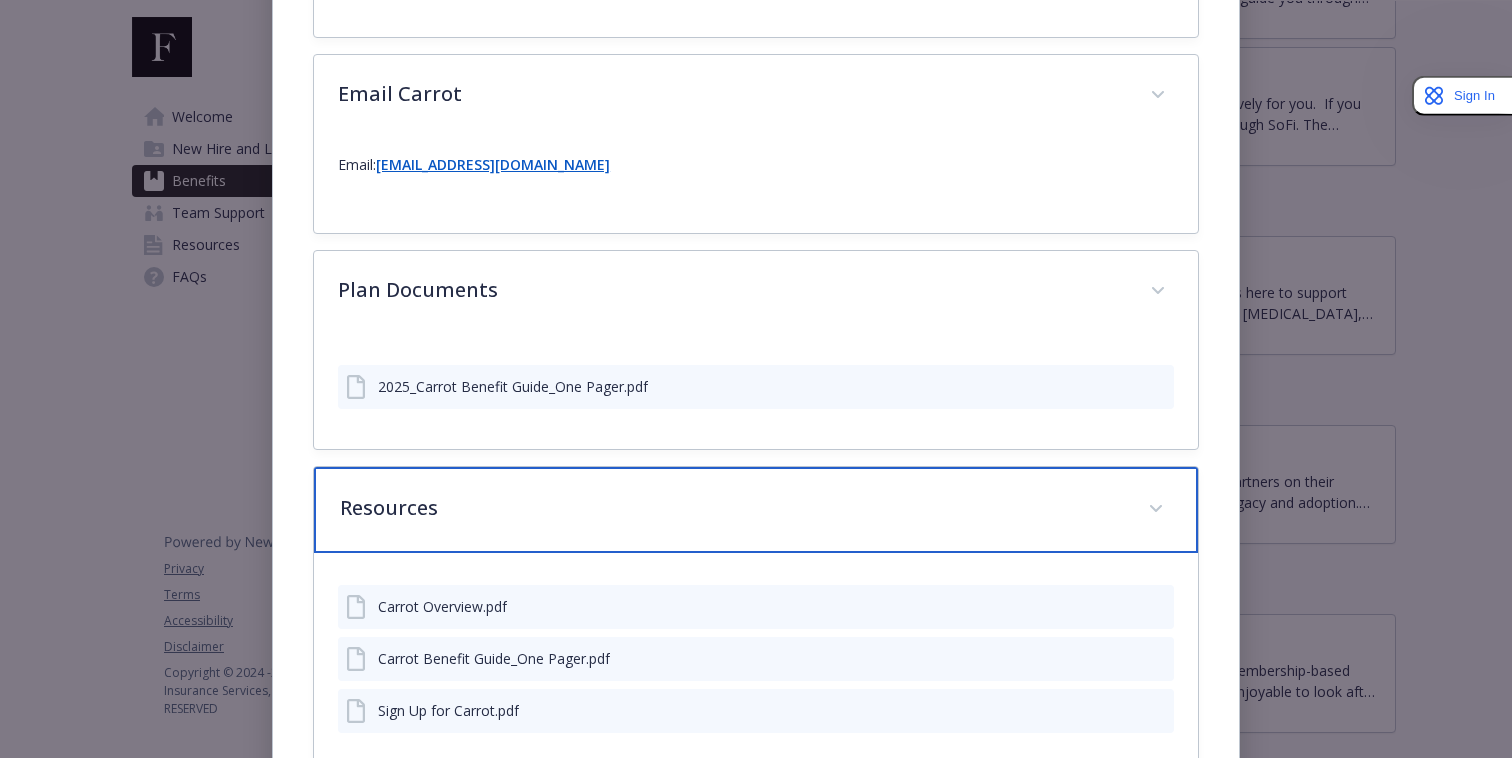 scroll, scrollTop: 1416, scrollLeft: 0, axis: vertical 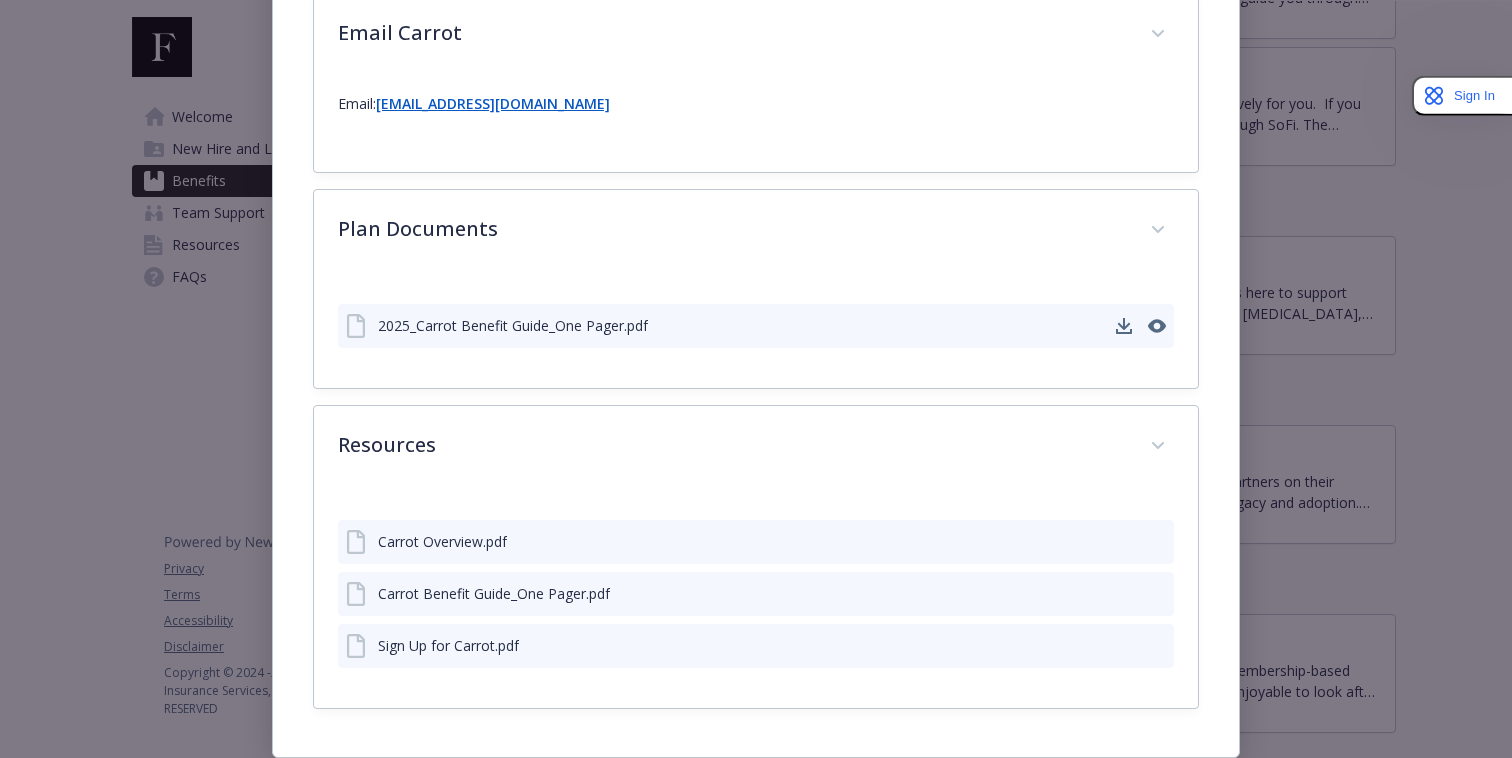 click on "2025_Carrot Benefit Guide_One Pager.pdf" at bounding box center (513, 325) 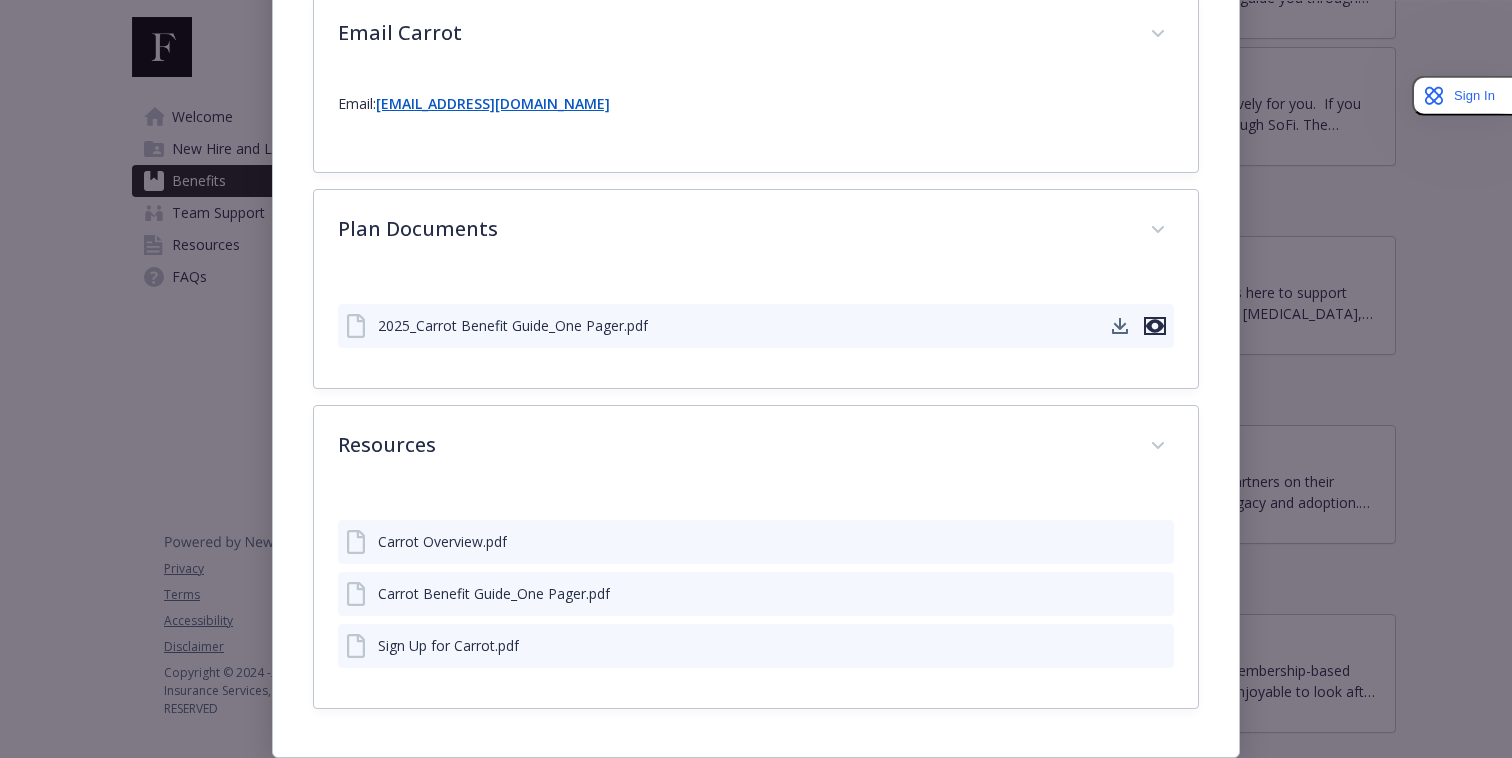 click 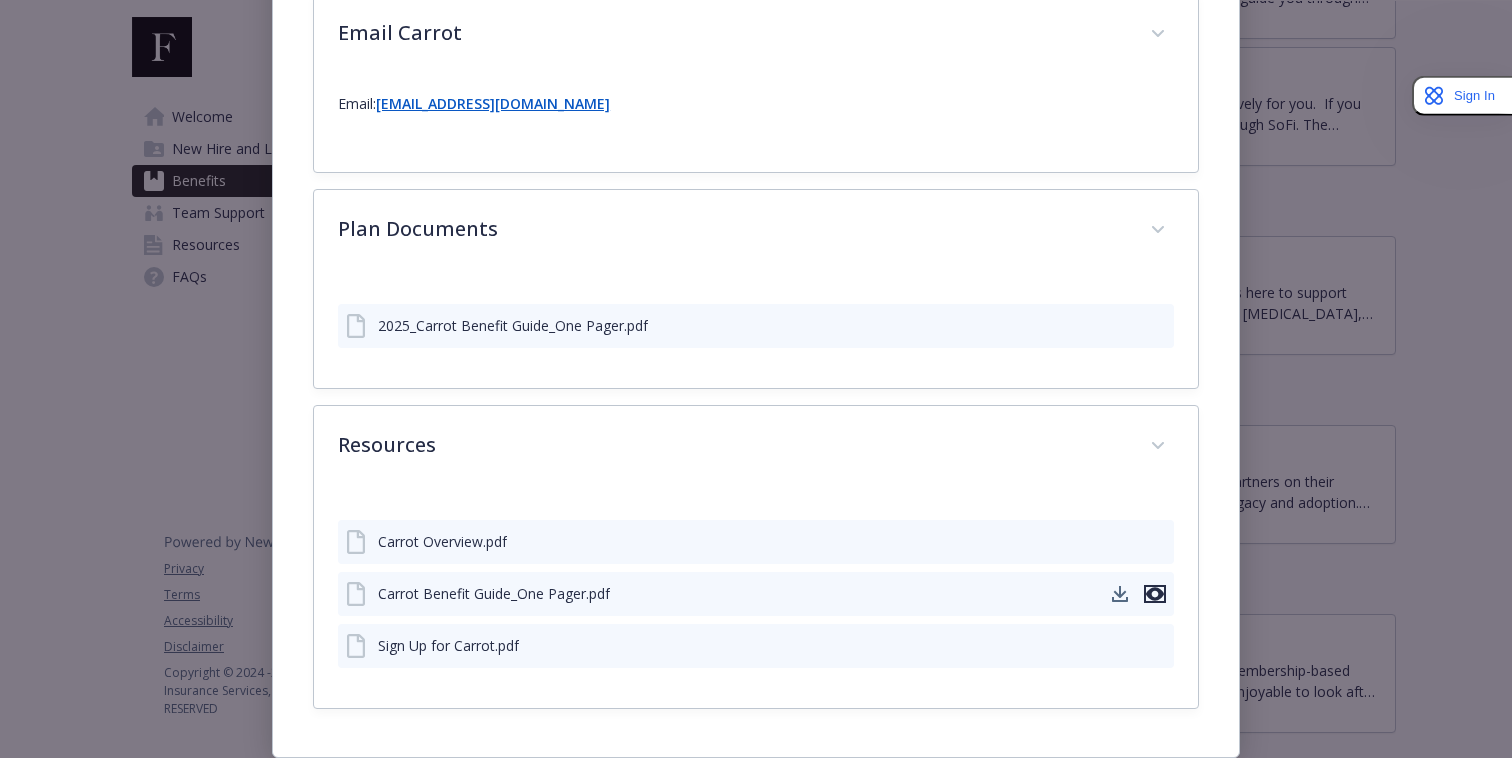 click 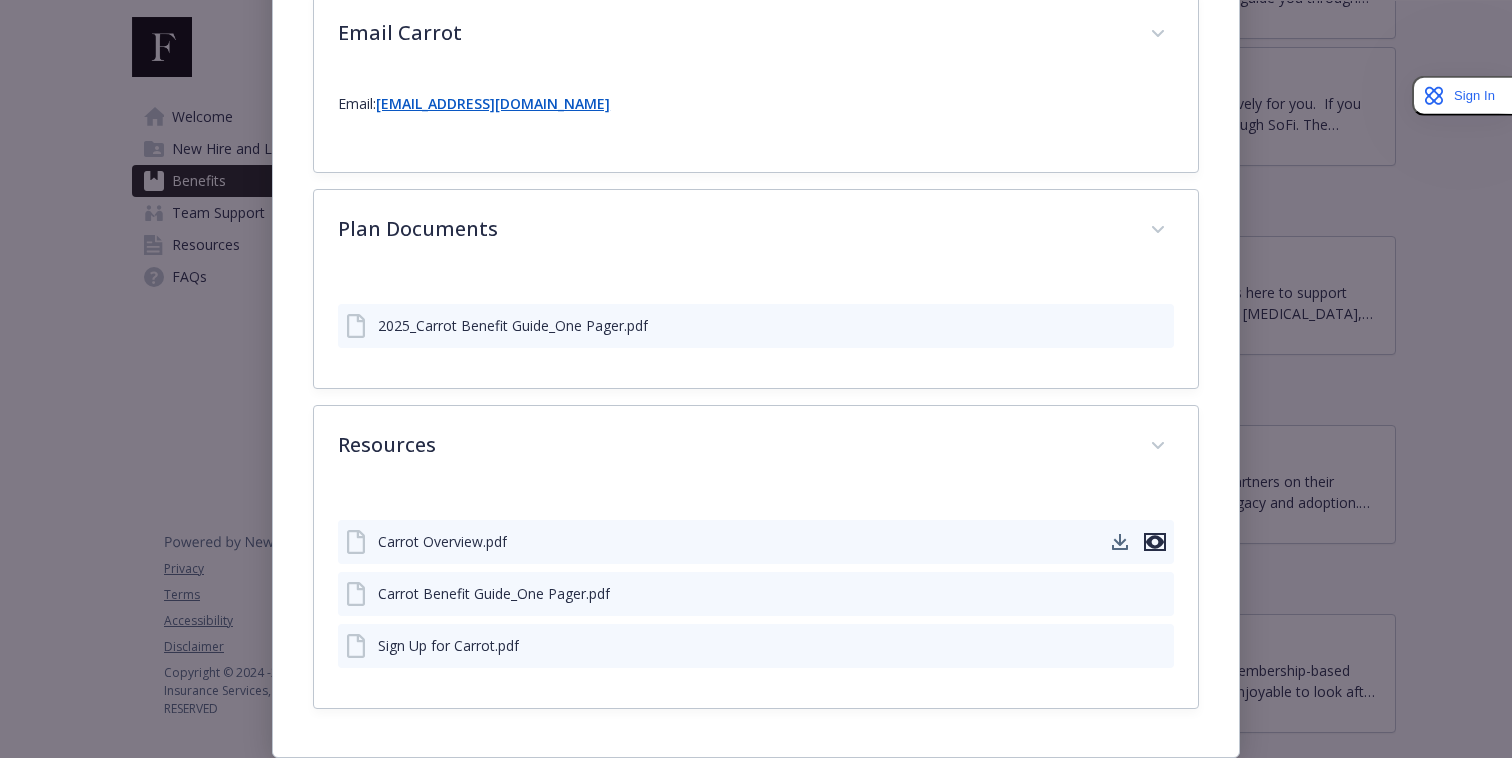click 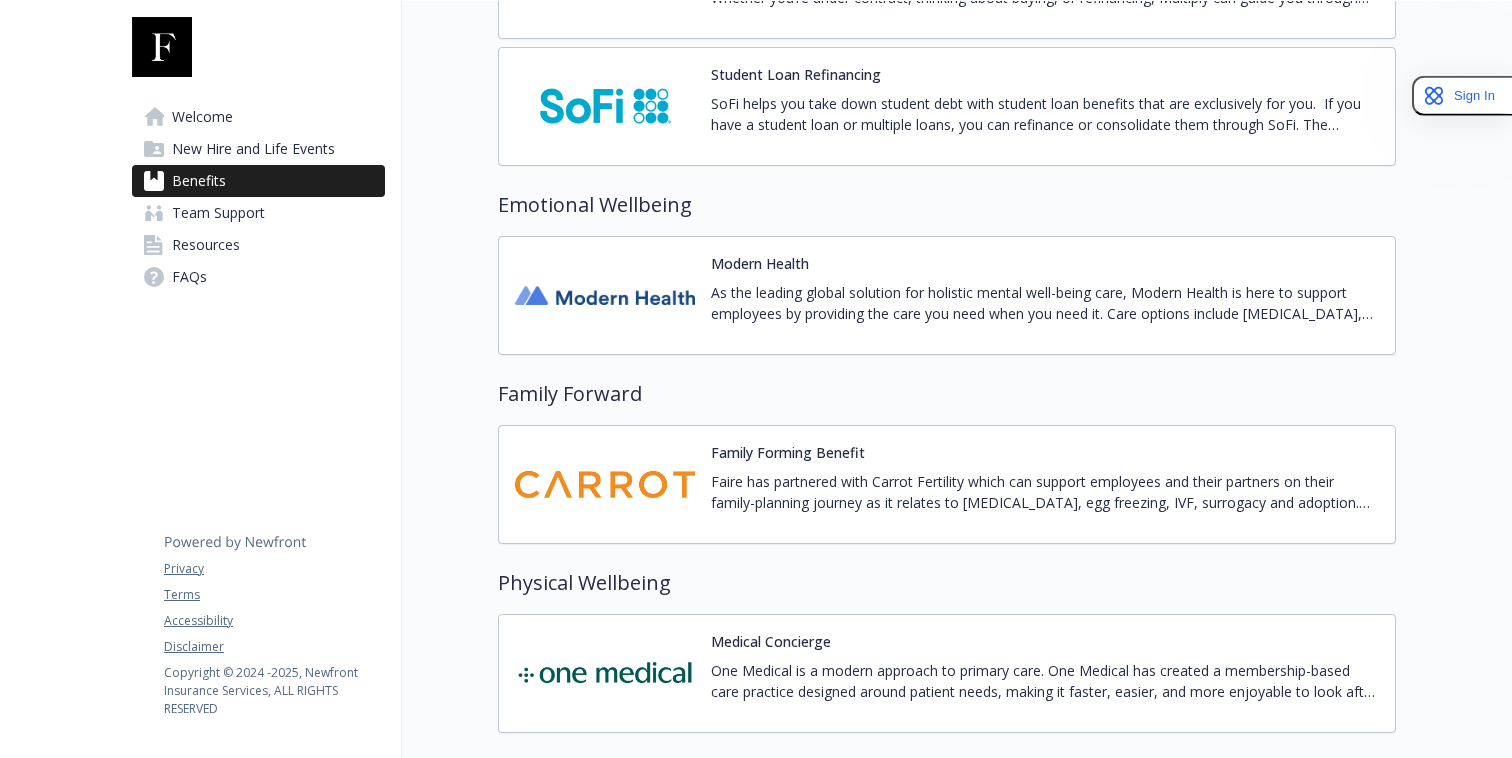 click on "Benefits" at bounding box center [258, 181] 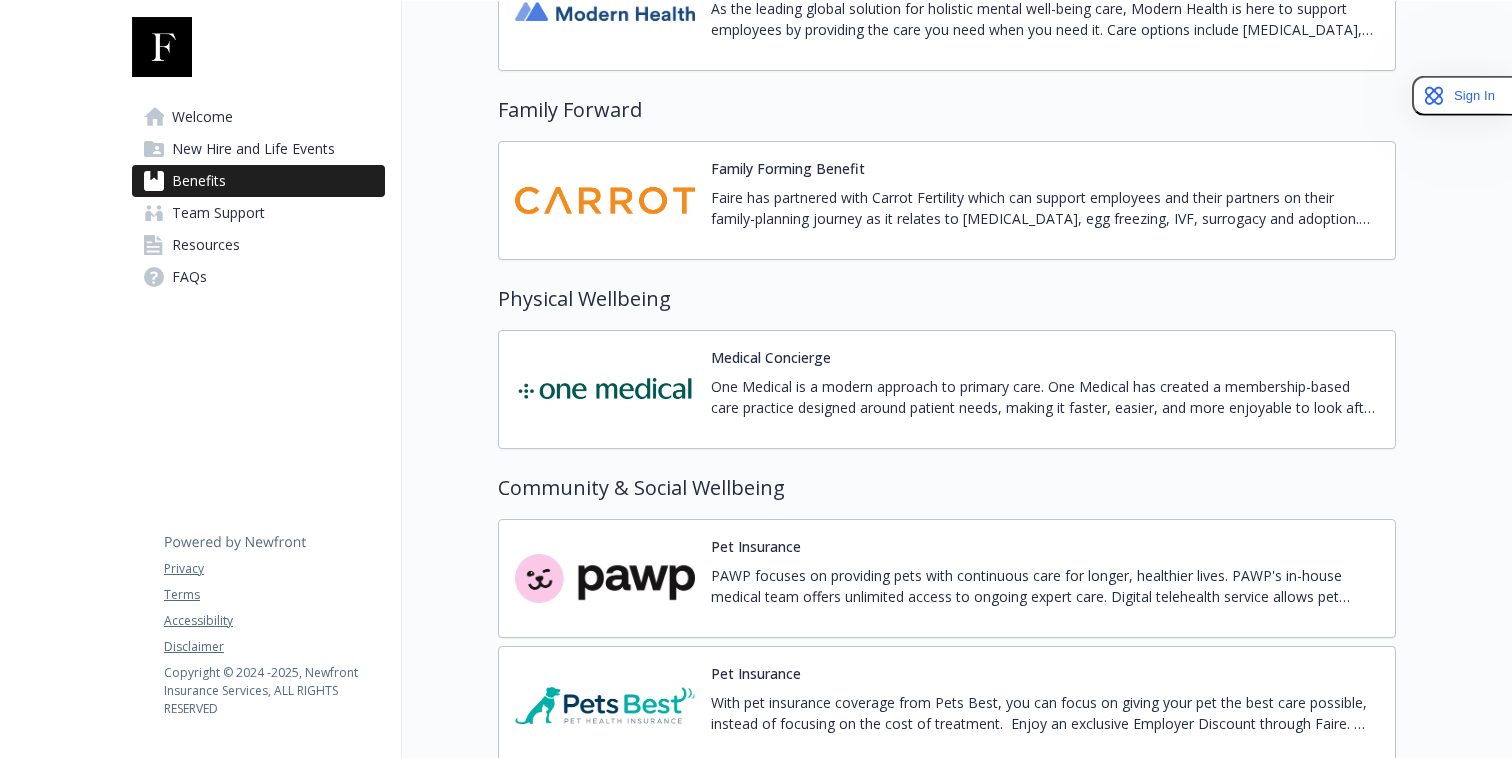 scroll, scrollTop: 3450, scrollLeft: 0, axis: vertical 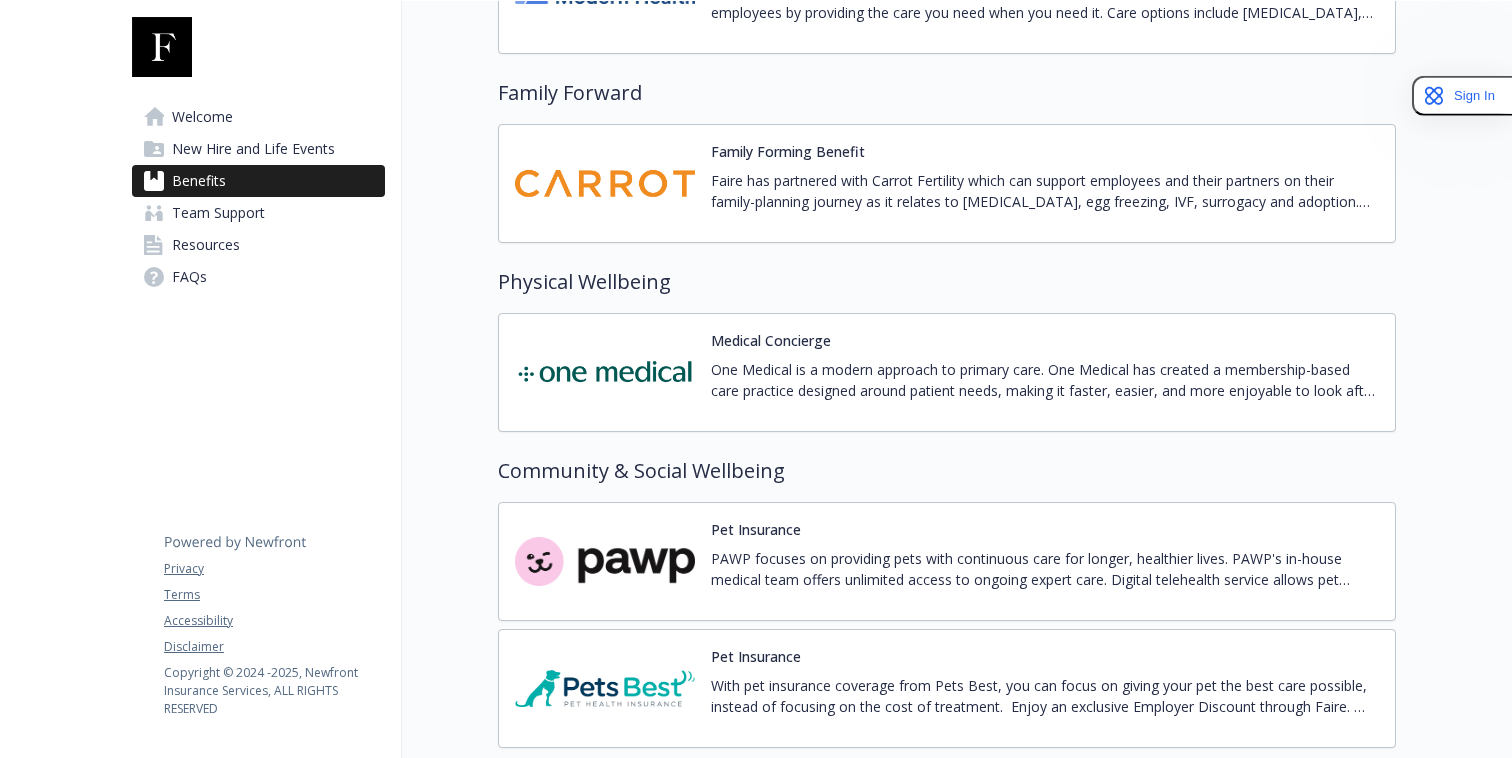 click on "One Medical is a modern approach to primary care. One Medical has created a membership-based care practice designed around patient needs, making it faster, easier, and more enjoyable to look after your health. Just like any other doctor, all members pay for in-person visits. However, virtual care is completely free. One Medical works with your insurance just like a regular doctor’s office.
Connect to Care 24/7:  Connect to on-demand care over video, message the care team, renew prescriptions, and book appointments.
Quickly Book Appointments: All One Medical providers have access to your complete health history so you can get truly personalized care wherever you work, live, or travel.
Get Help Navigating the System: From billing questions to insurance issues to specialist referrals, the One Medical team is here to guide you through the healthcare maze." at bounding box center (1045, 380) 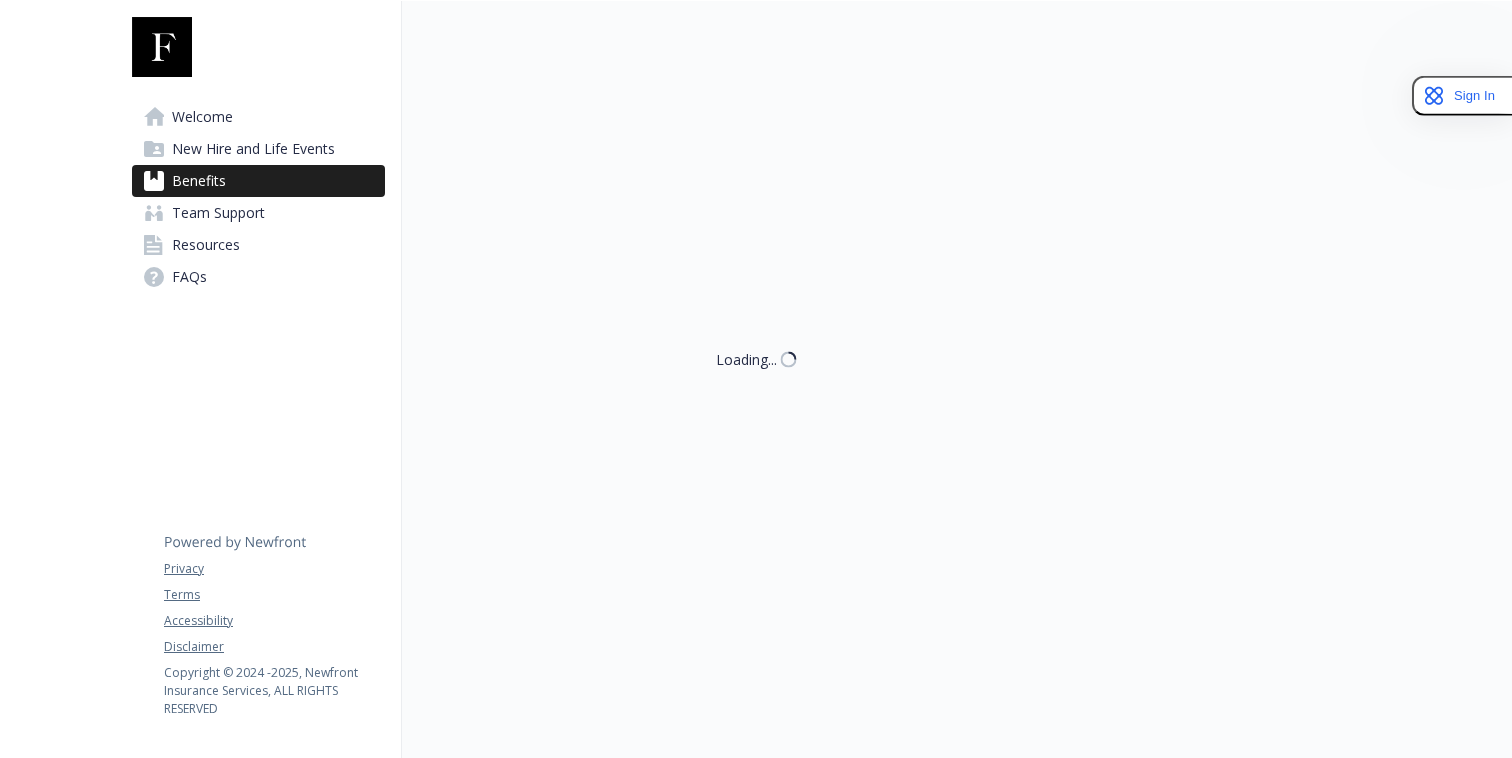 scroll, scrollTop: 3450, scrollLeft: 0, axis: vertical 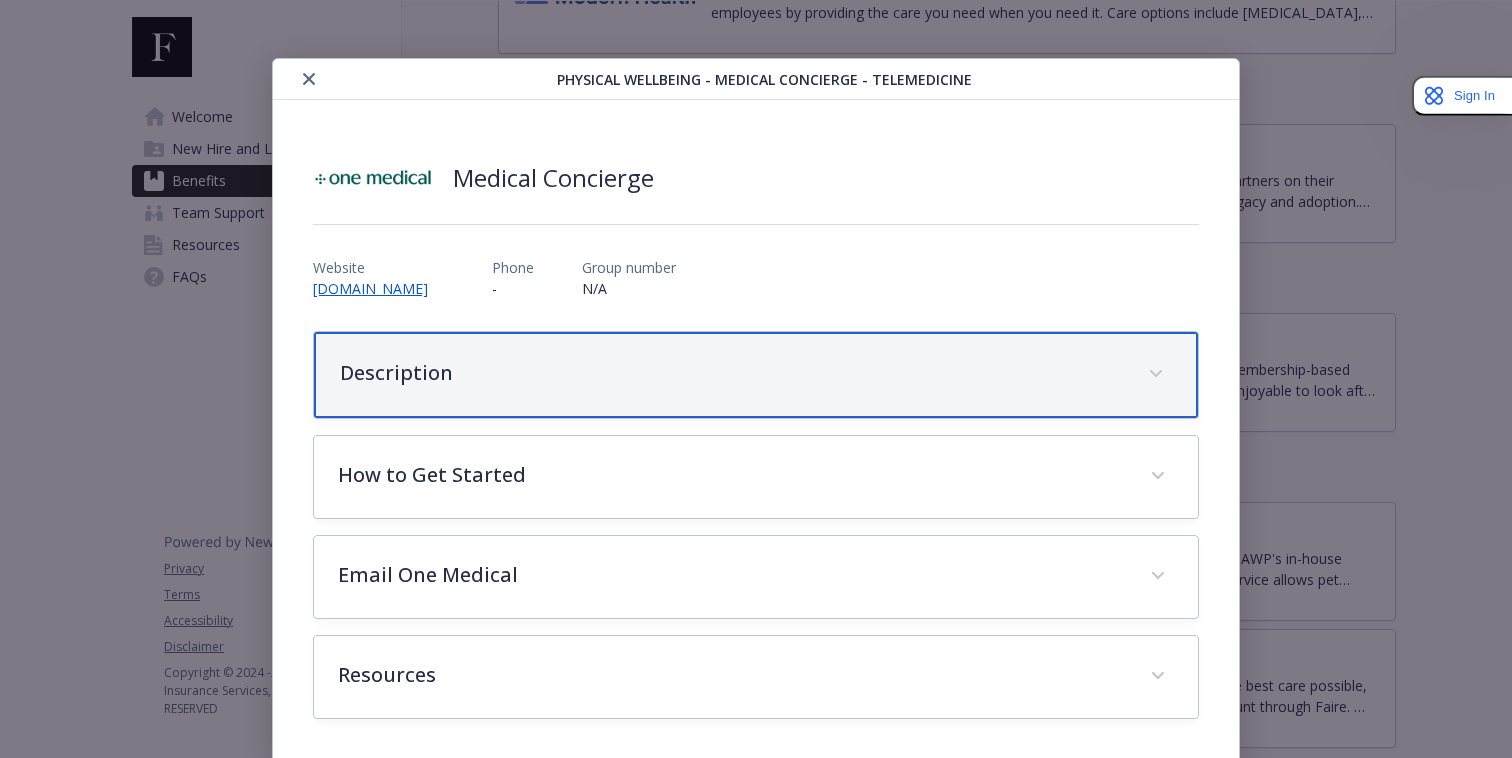click on "Description" at bounding box center [756, 375] 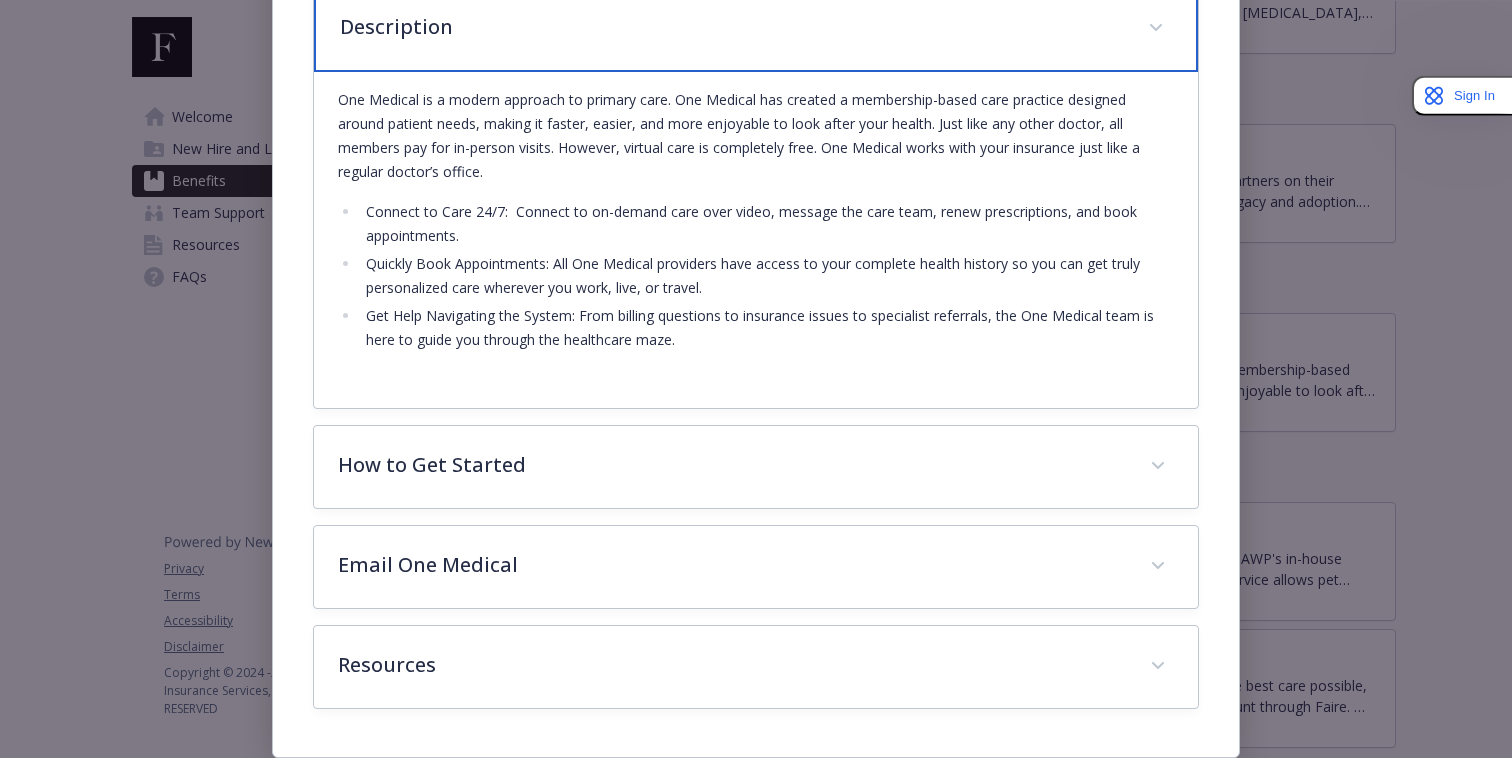 scroll, scrollTop: 0, scrollLeft: 0, axis: both 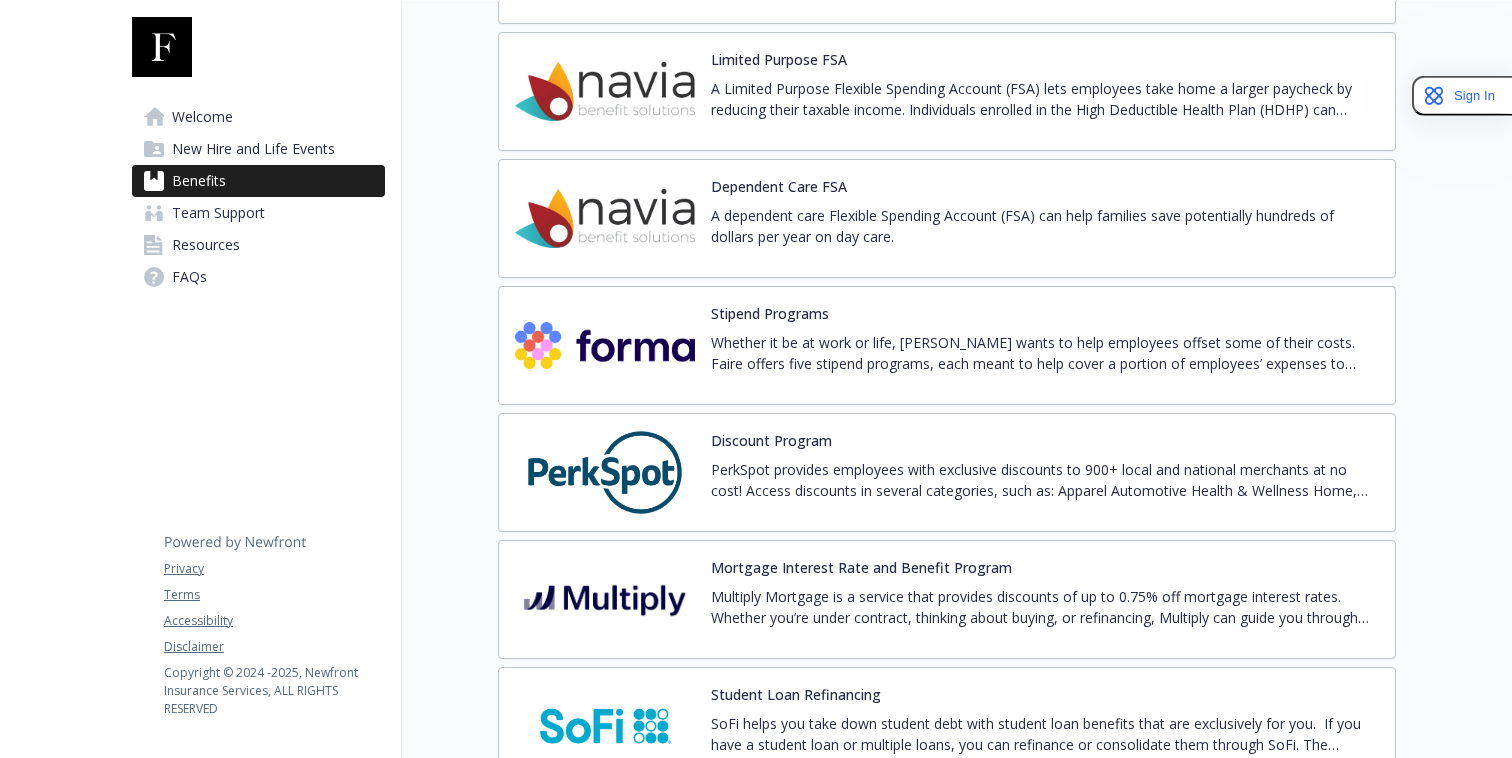 click on "Whether it be at work or life, Faire wants to help employees offset some of their costs. Faire offers five stipend programs, each meant to help cover a portion of employees’ expenses to enable them to be more productive and healthier. For information on each program, visit the program-specific page here." at bounding box center (1045, 353) 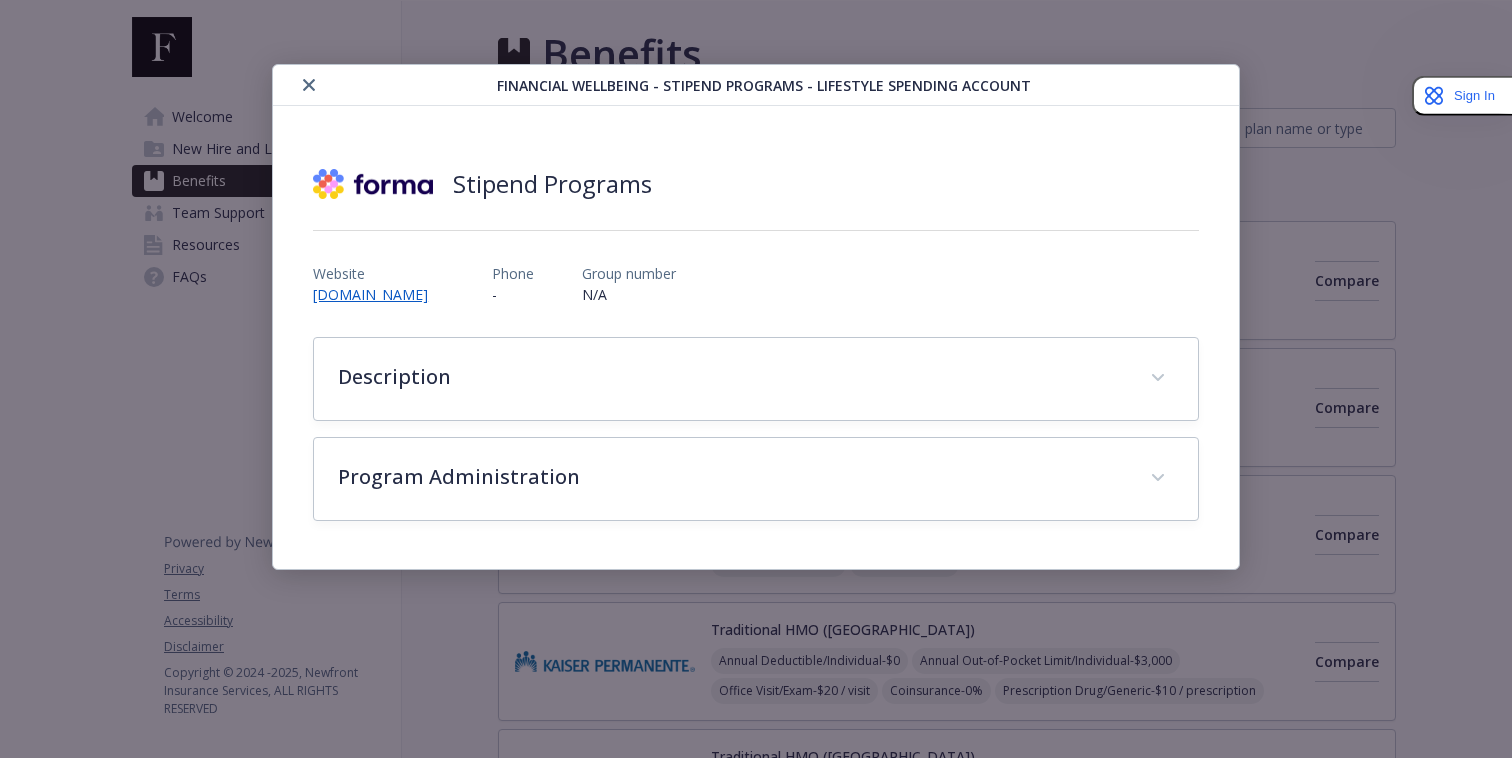scroll, scrollTop: 2529, scrollLeft: 0, axis: vertical 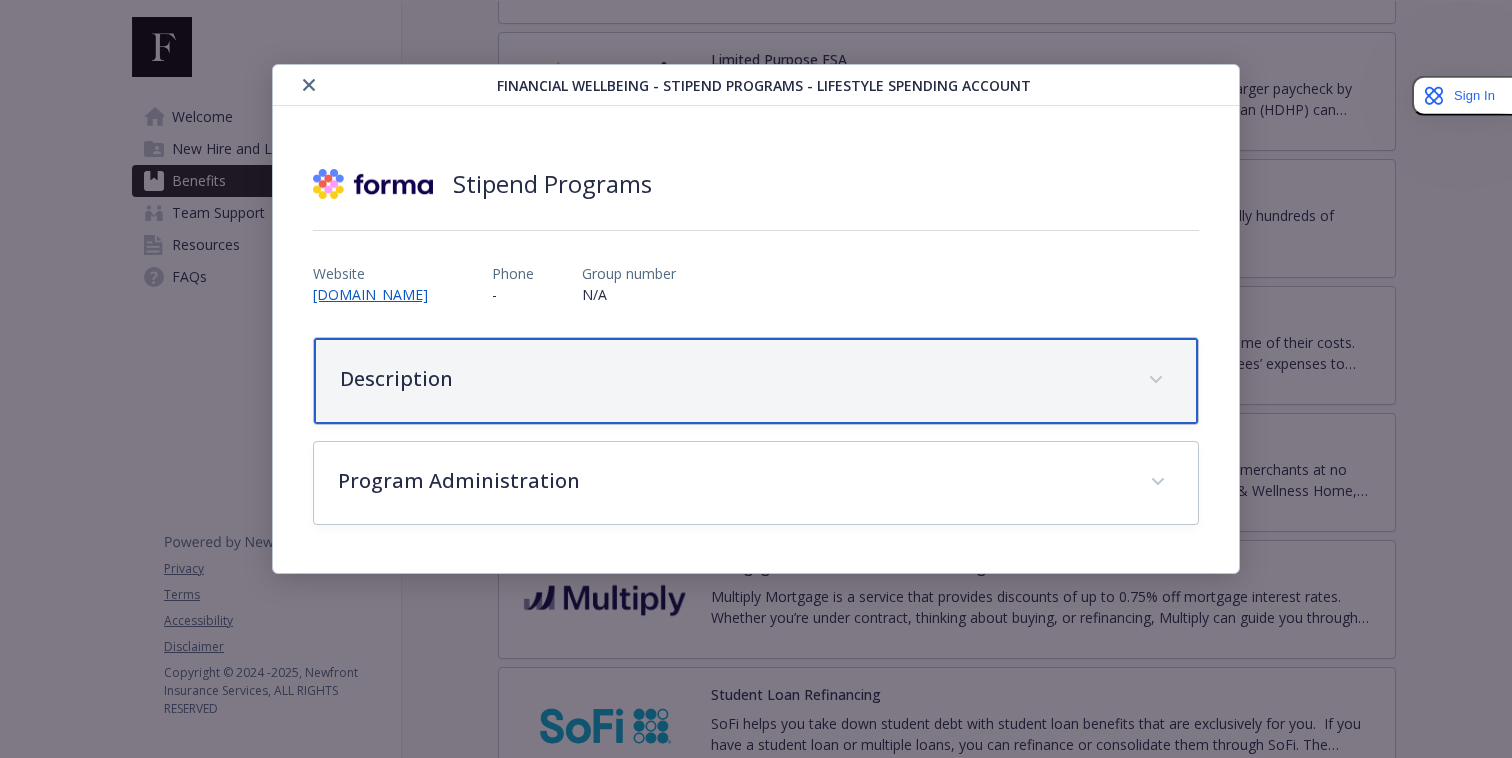 click on "Description" at bounding box center [732, 379] 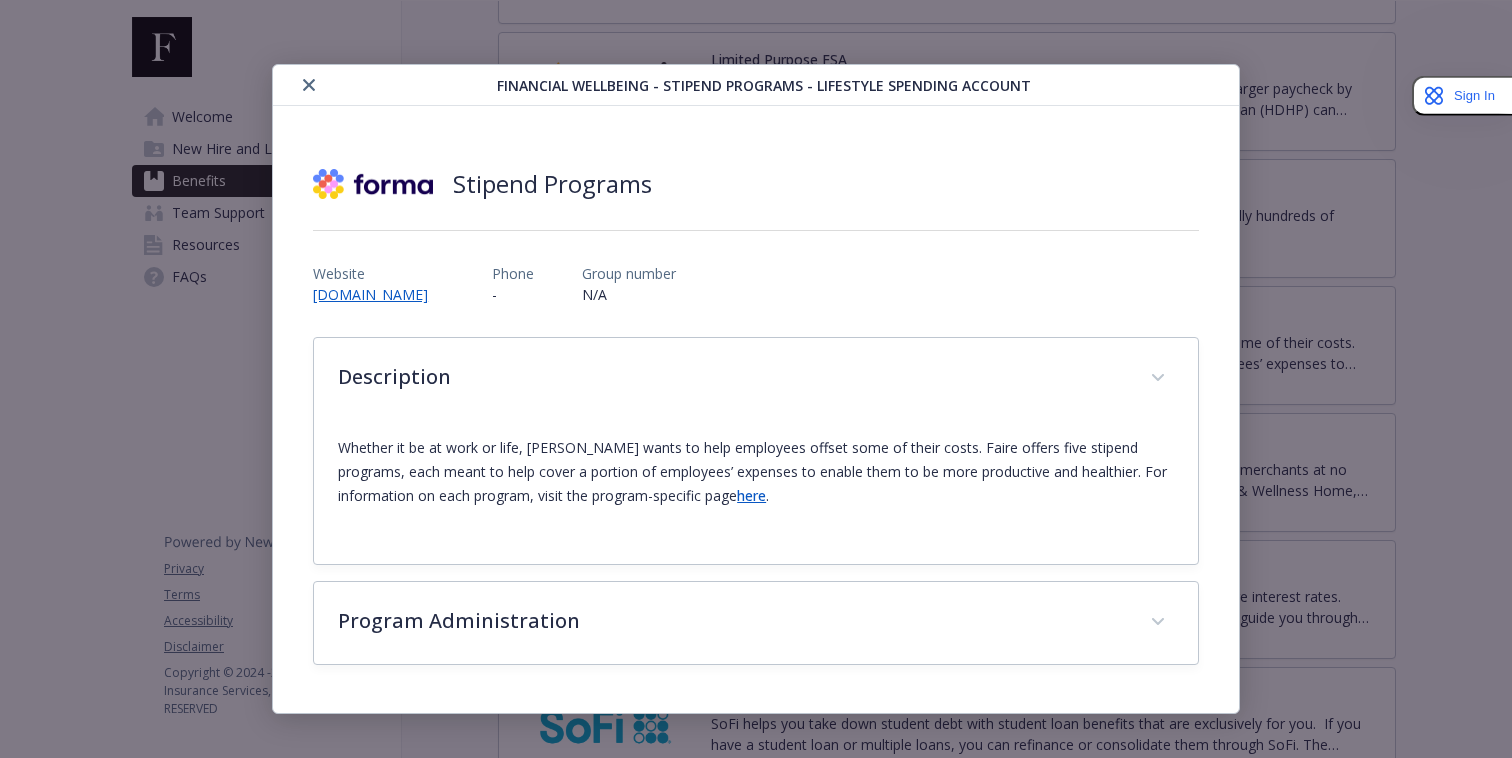 click on "here" at bounding box center [751, 495] 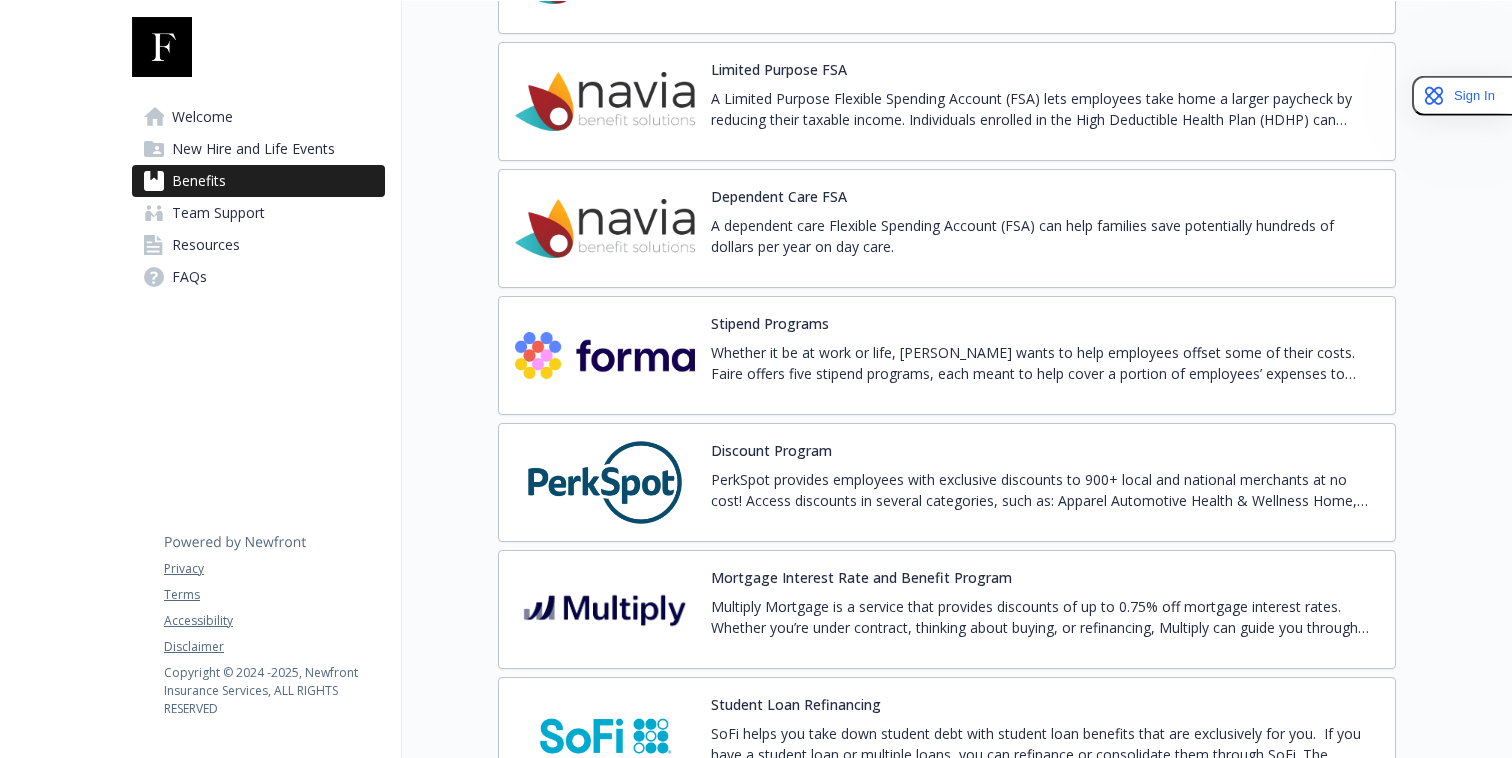 scroll, scrollTop: 2518, scrollLeft: 0, axis: vertical 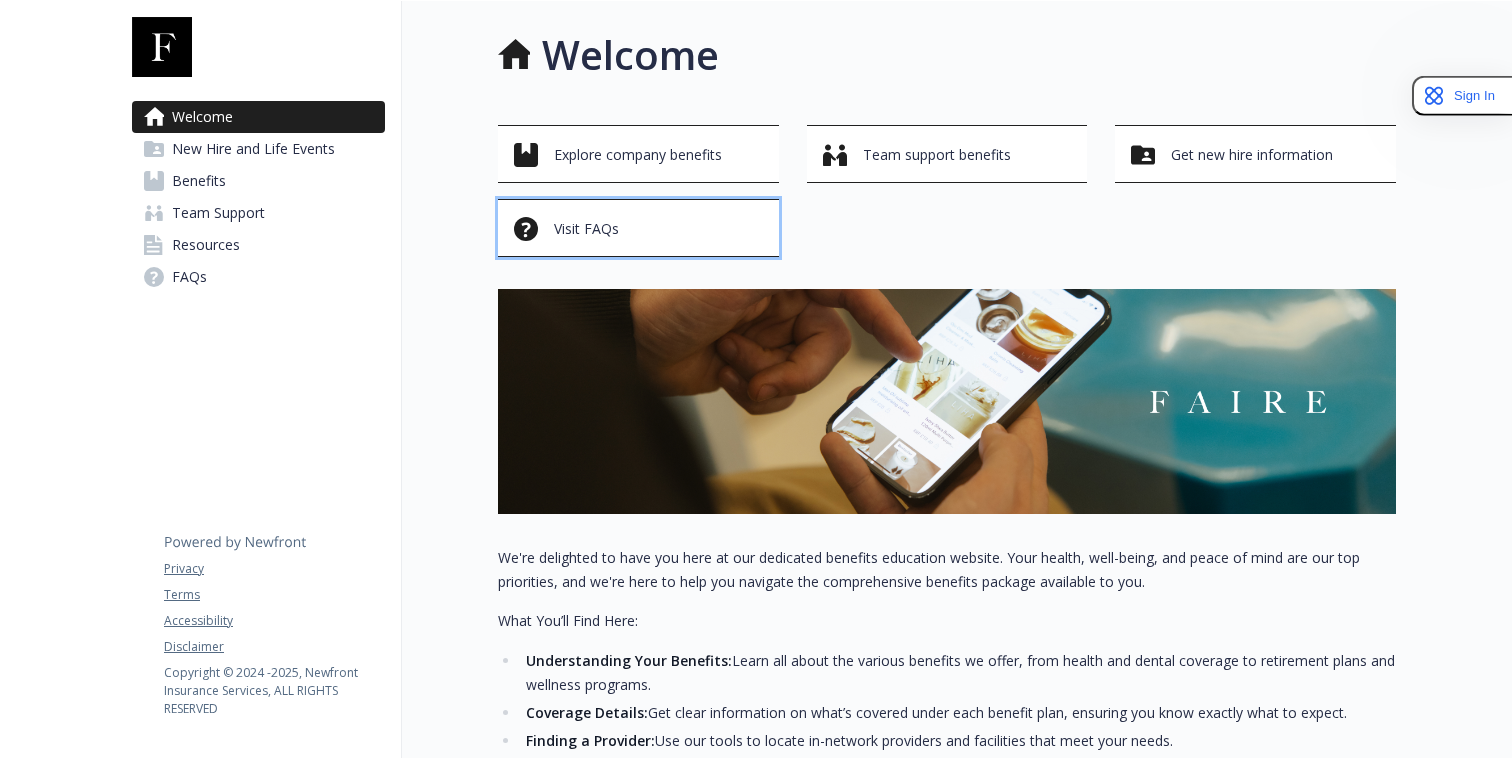 click on "Visit FAQs" at bounding box center [641, 229] 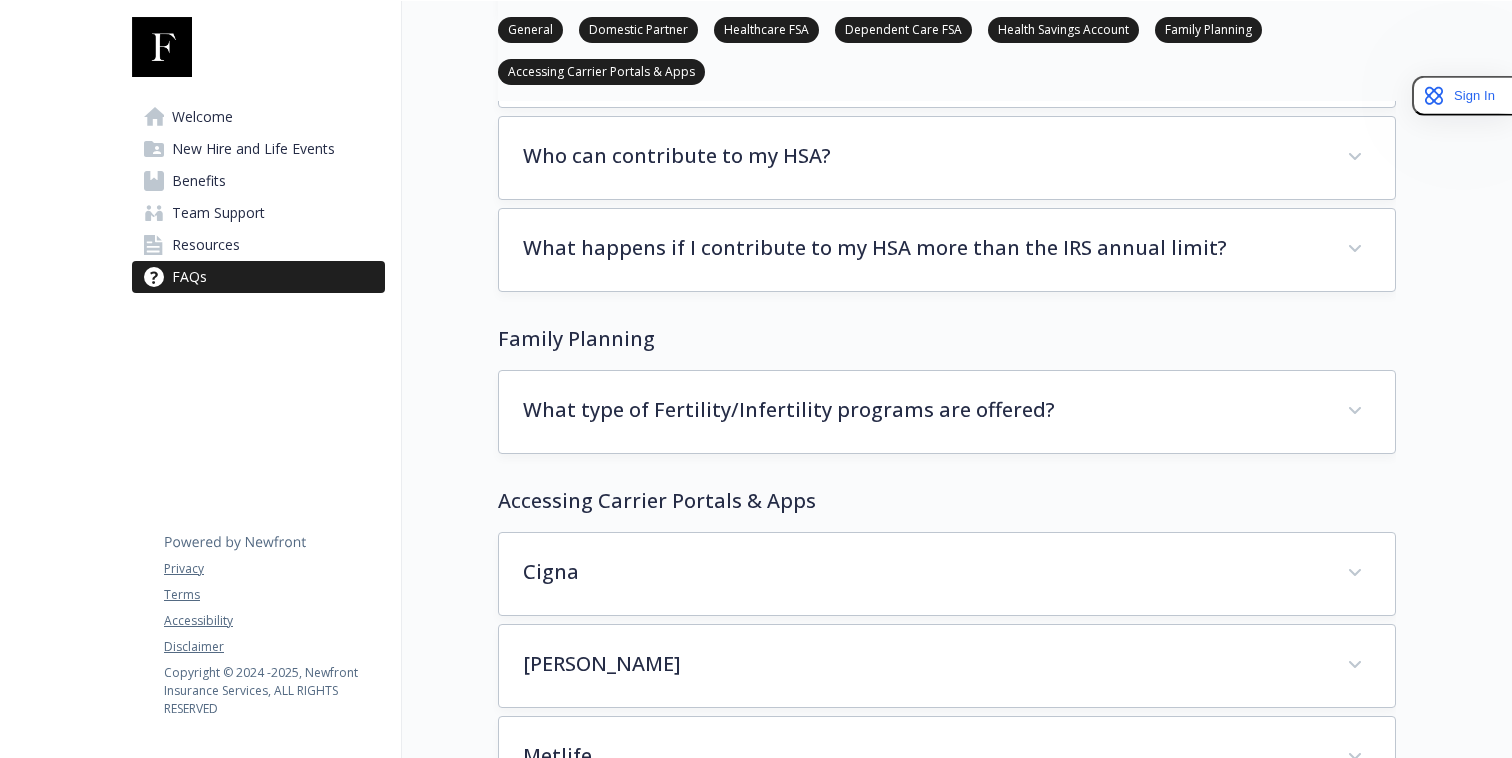 scroll, scrollTop: 3726, scrollLeft: 0, axis: vertical 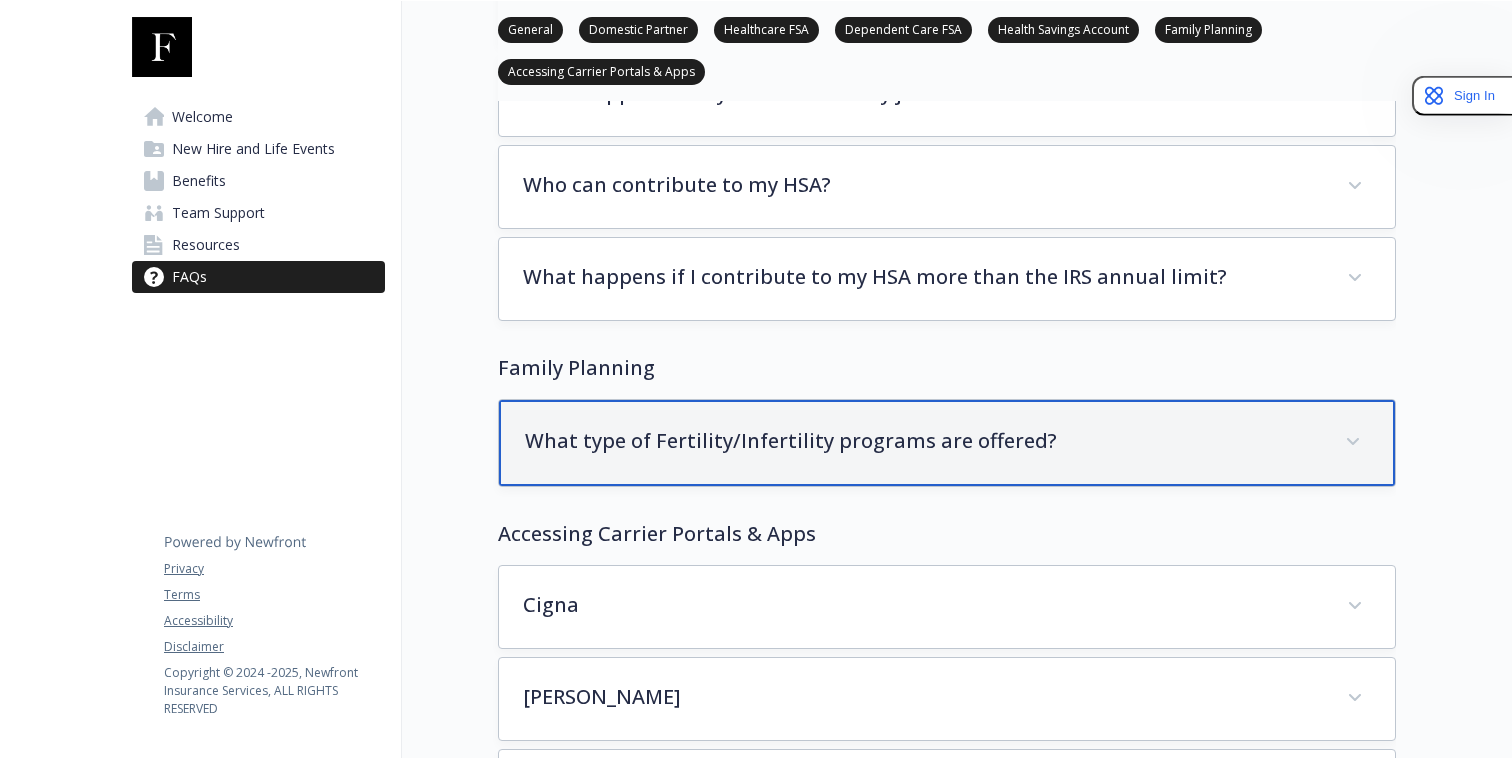 click on "What type of Fertility/Infertility programs are offered?" at bounding box center (923, 441) 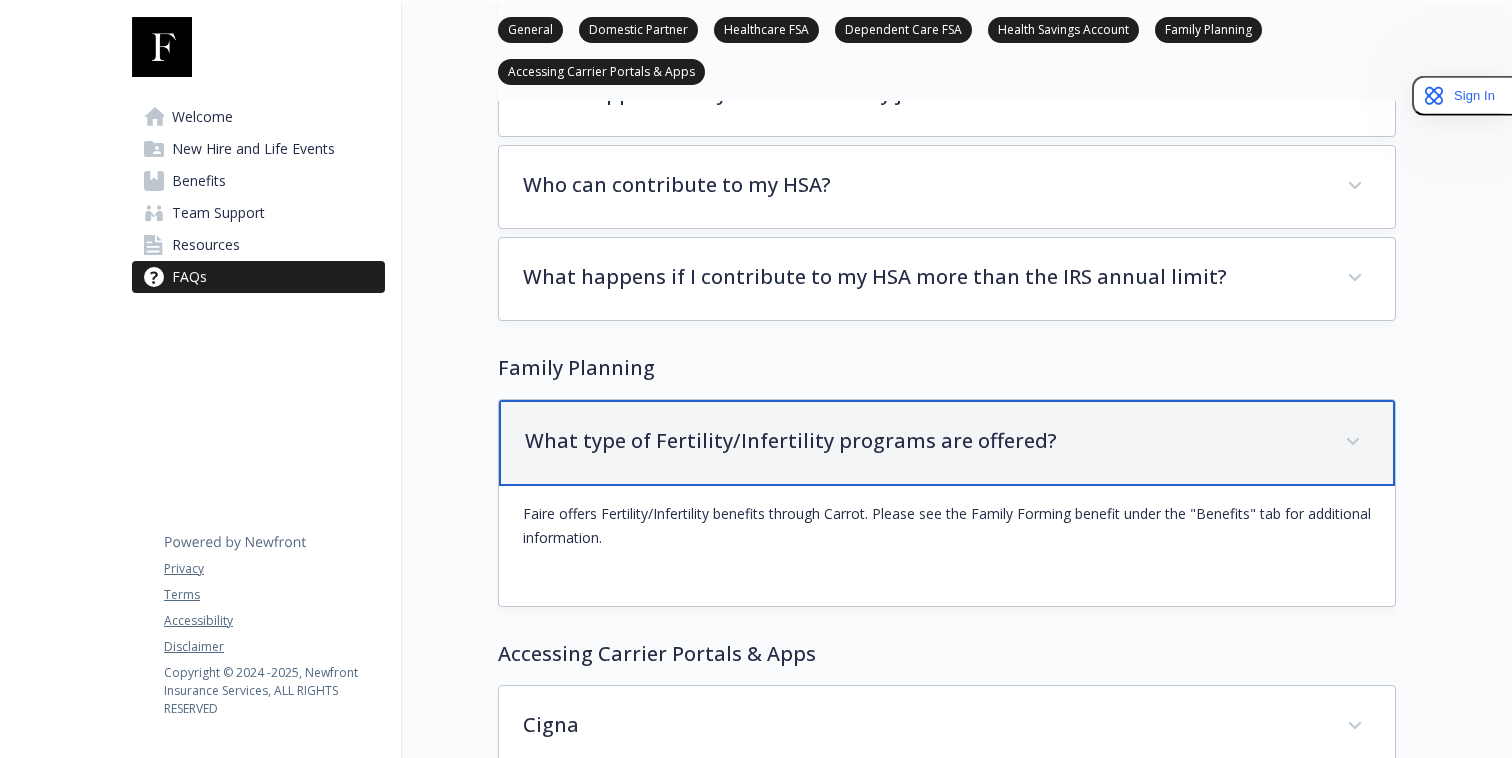 scroll, scrollTop: 3755, scrollLeft: 0, axis: vertical 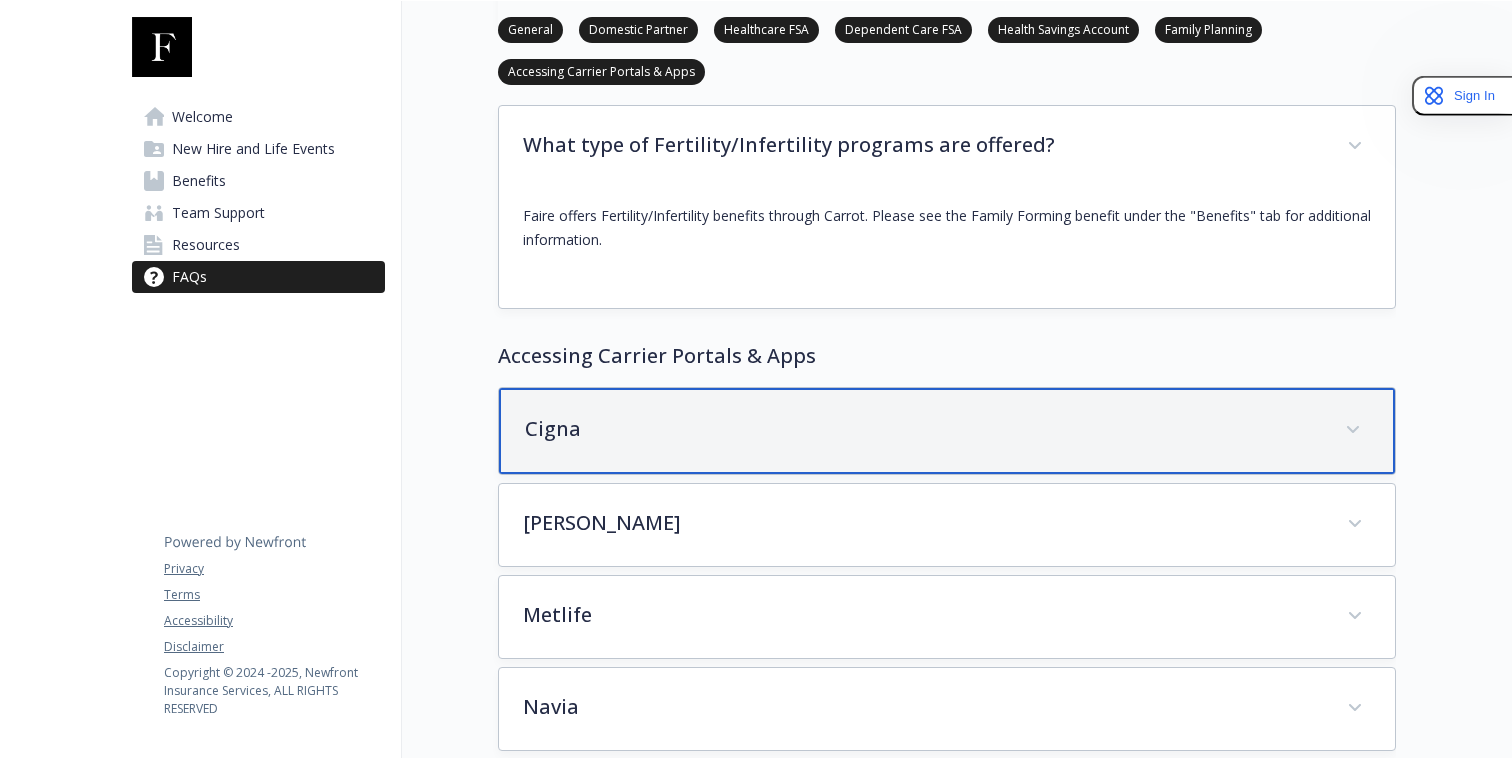 click on "Cigna" at bounding box center [923, 429] 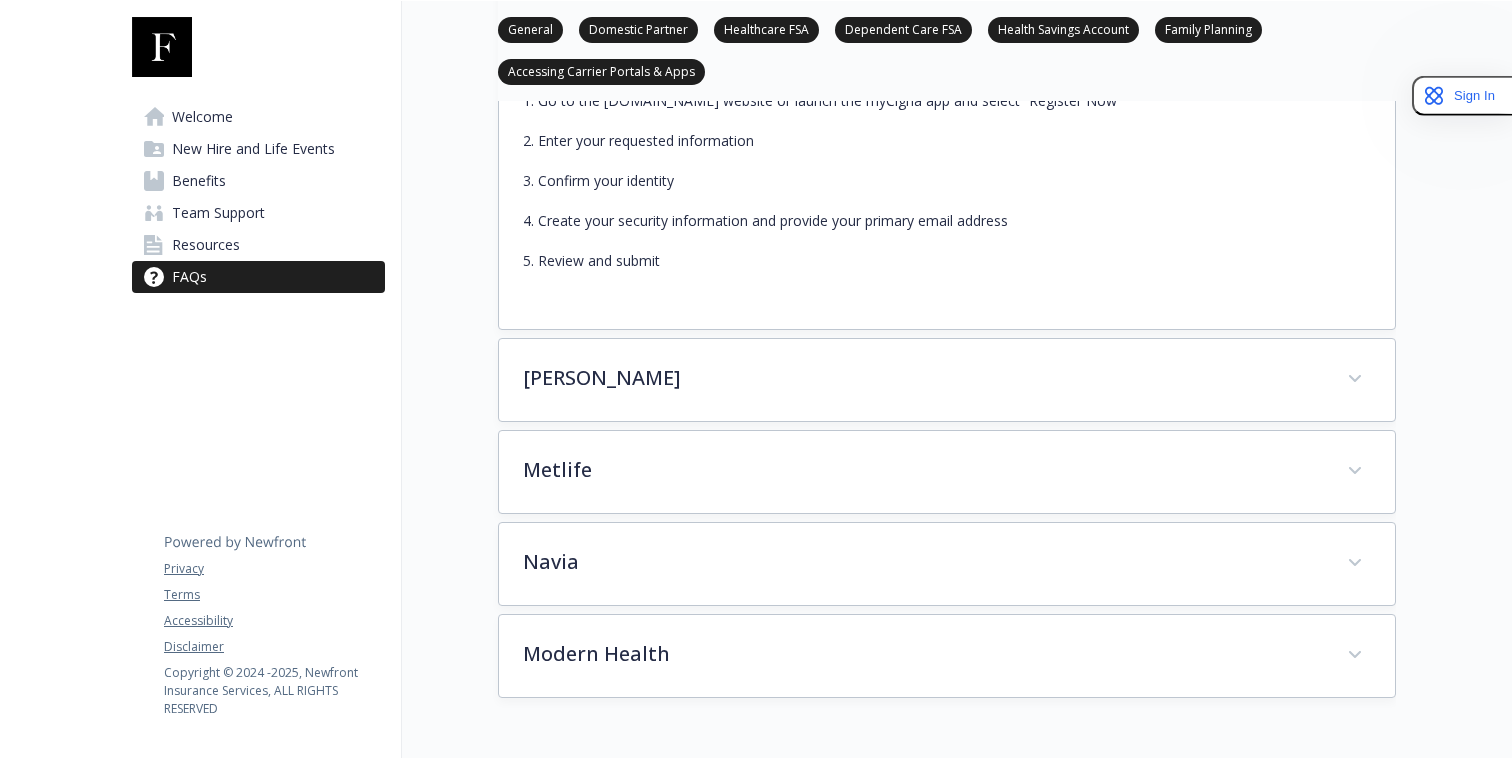 scroll, scrollTop: 4502, scrollLeft: 0, axis: vertical 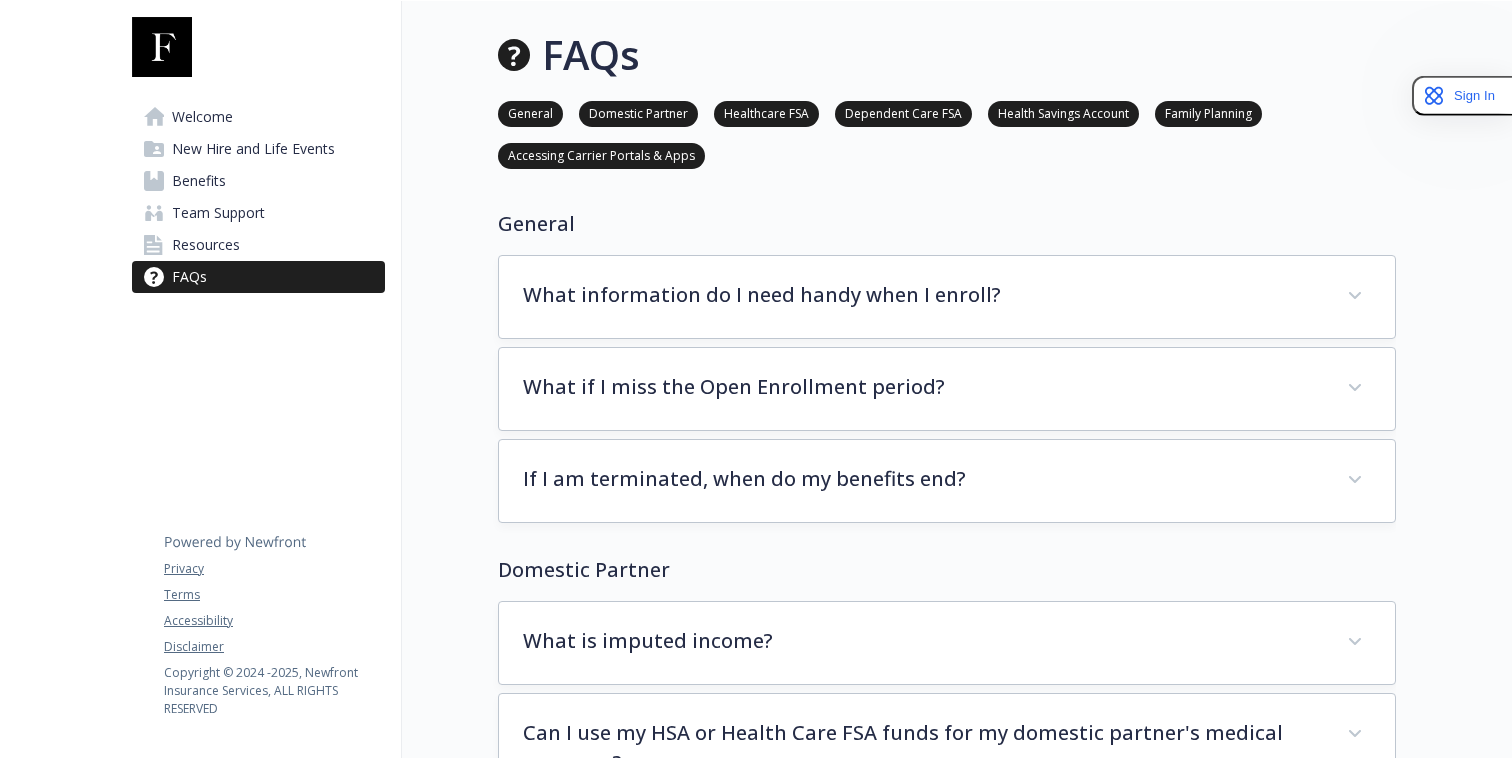 click on "General" at bounding box center (530, 112) 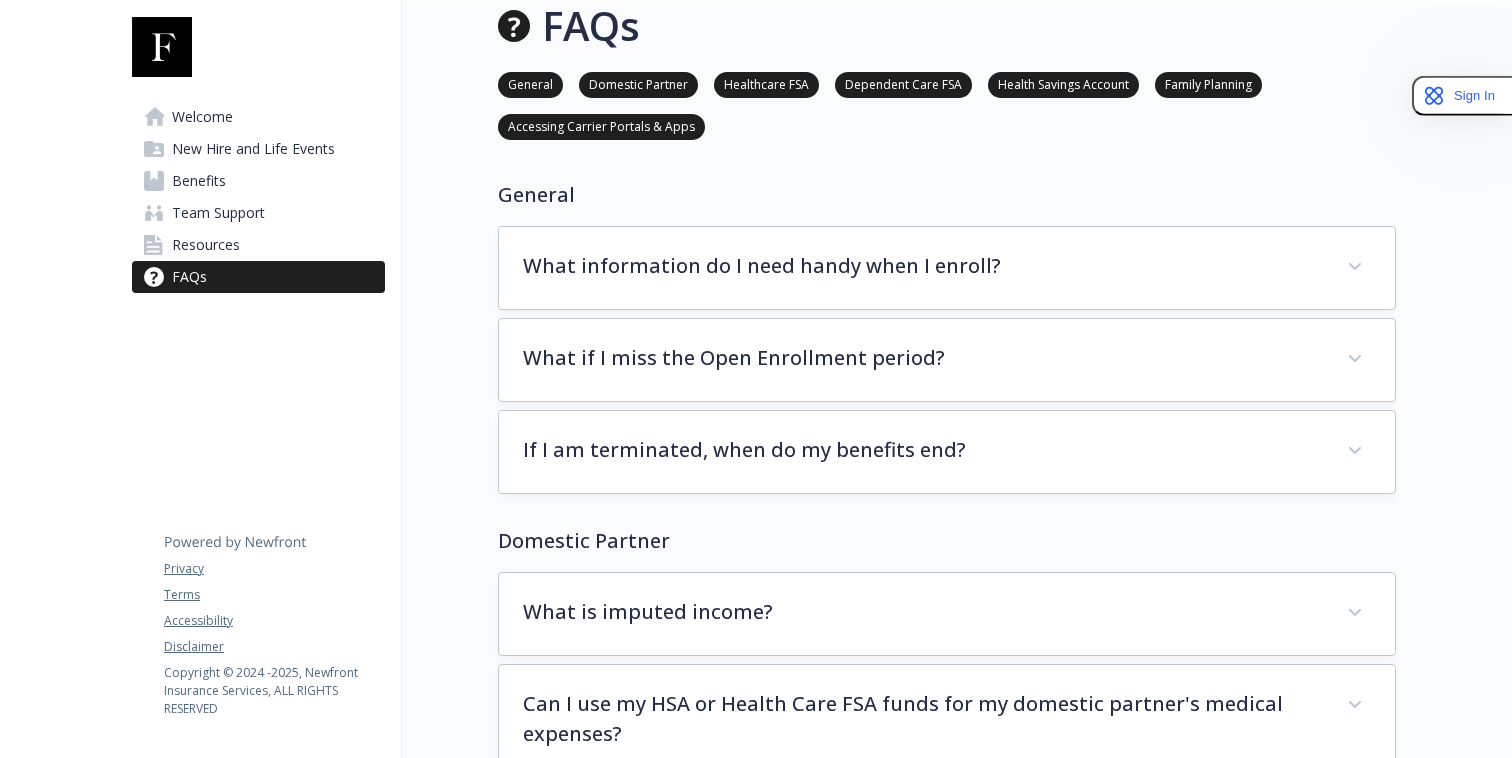 scroll, scrollTop: 0, scrollLeft: 0, axis: both 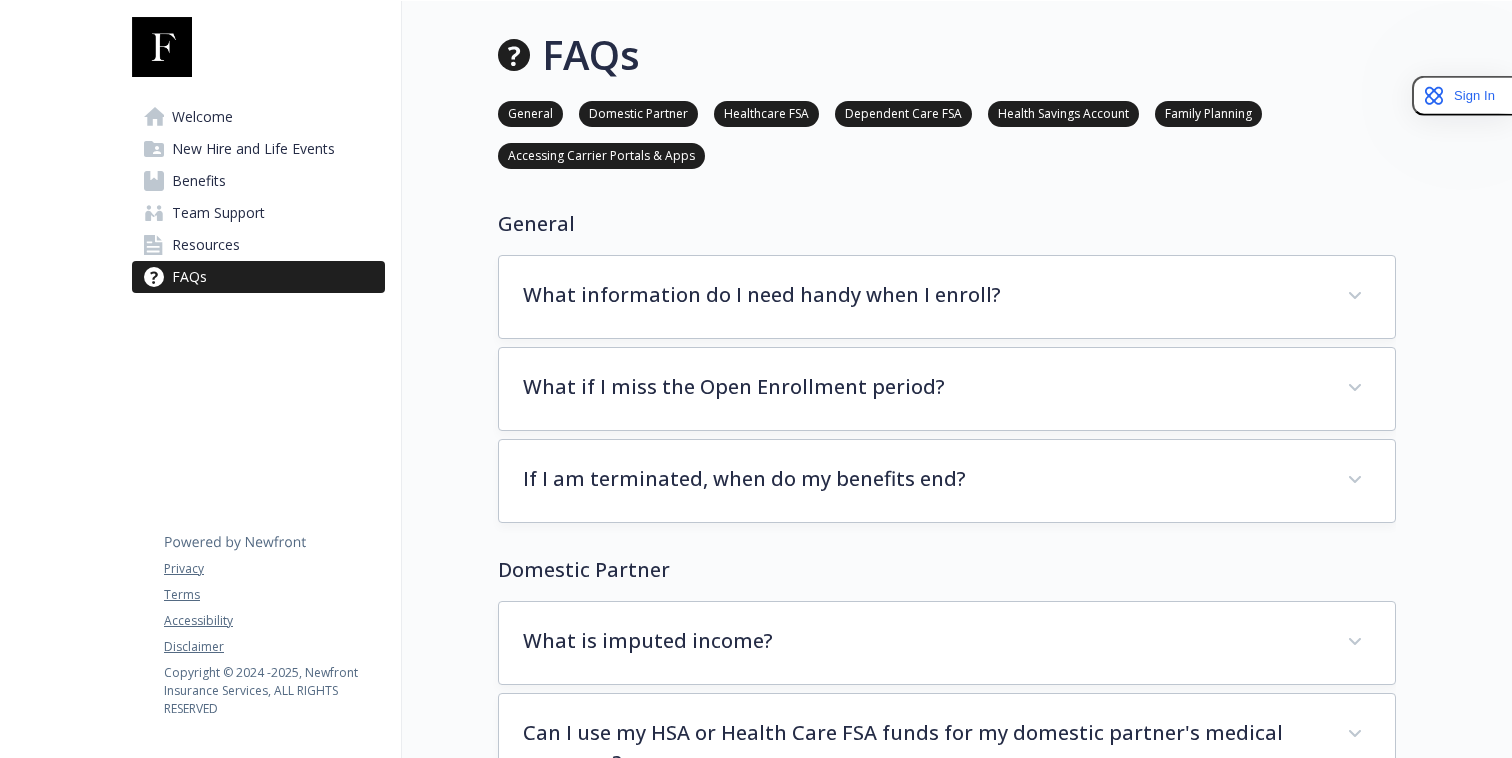 click on "Domestic Partner" at bounding box center (638, 112) 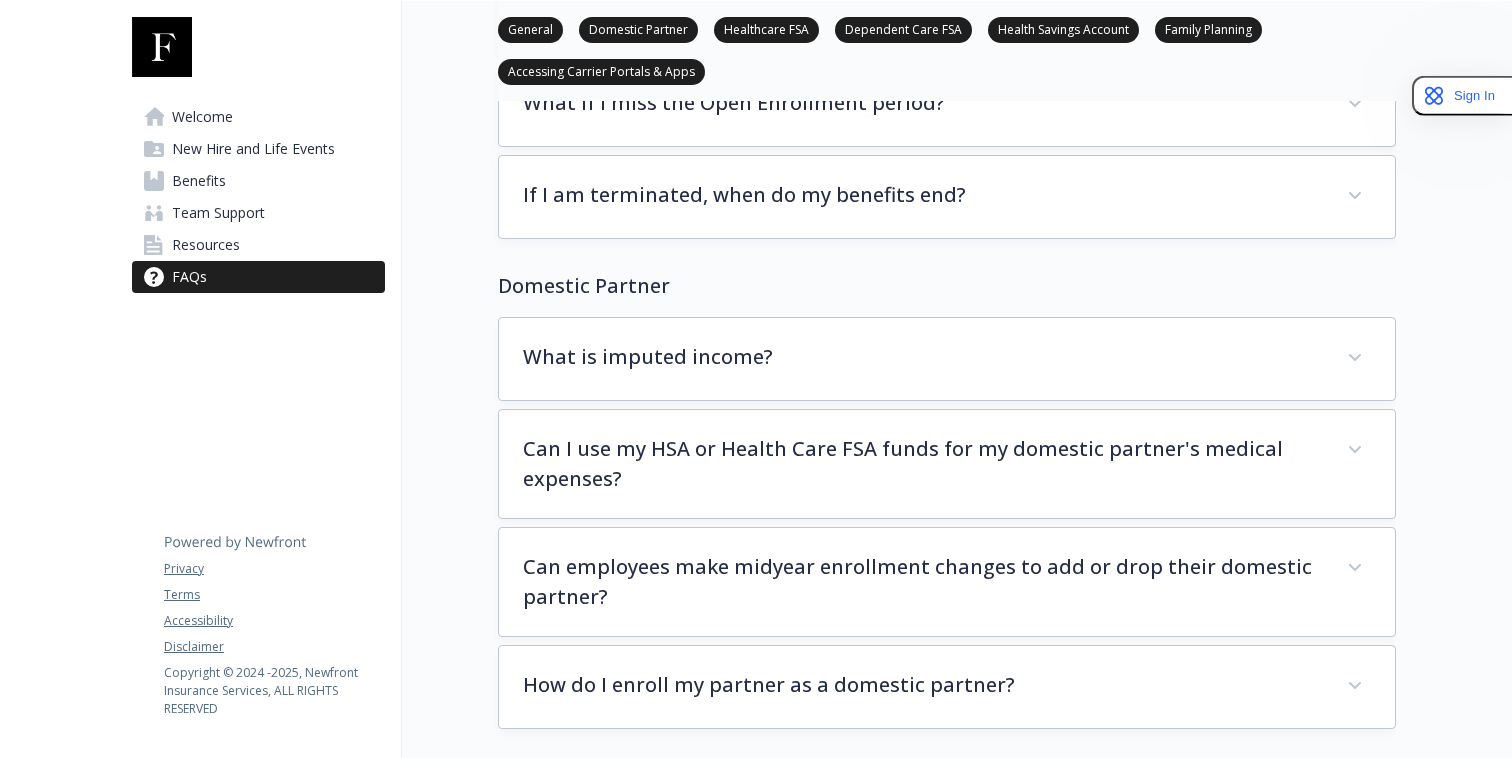 click on "Healthcare FSA" at bounding box center [766, 28] 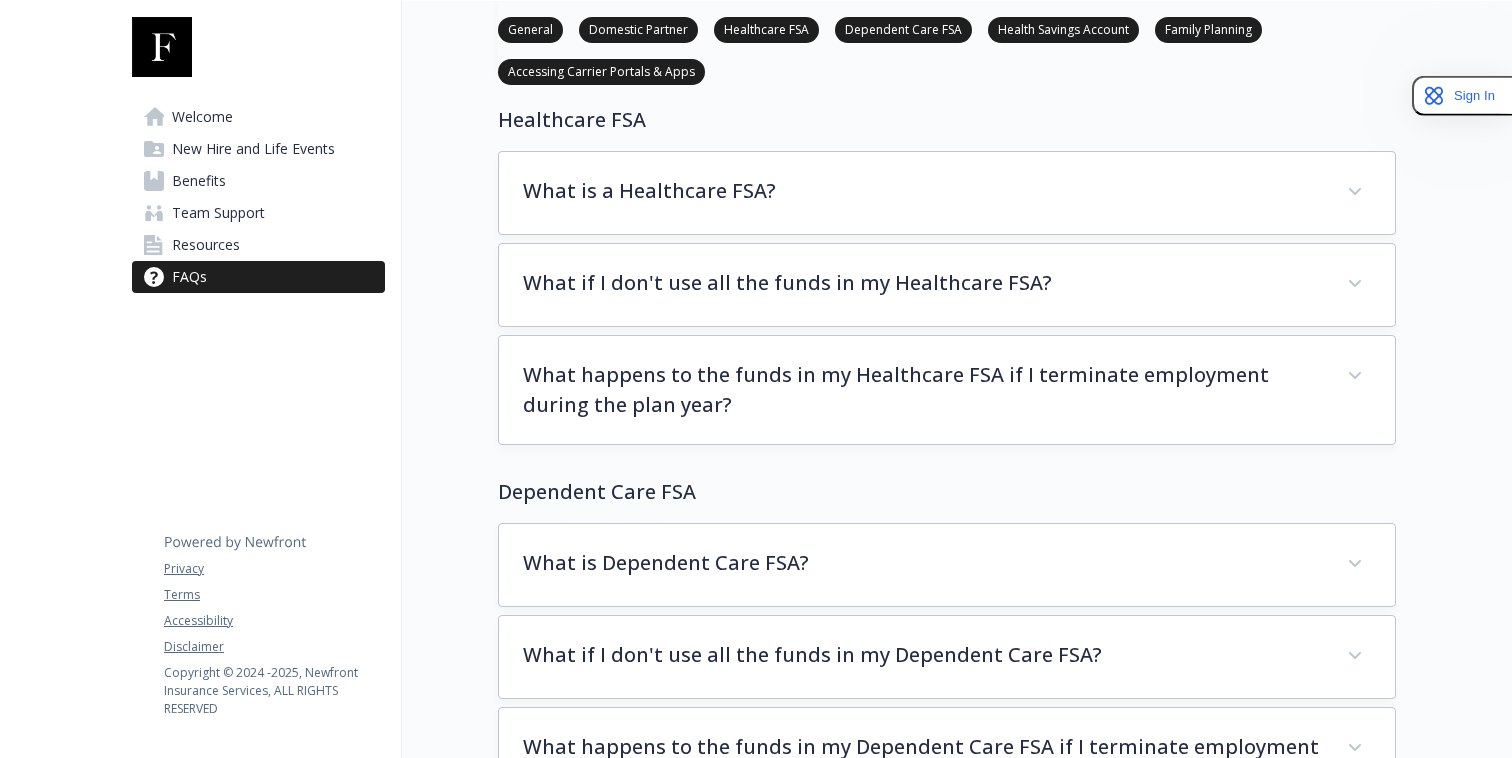 click on "Dependent Care FSA" at bounding box center [903, 28] 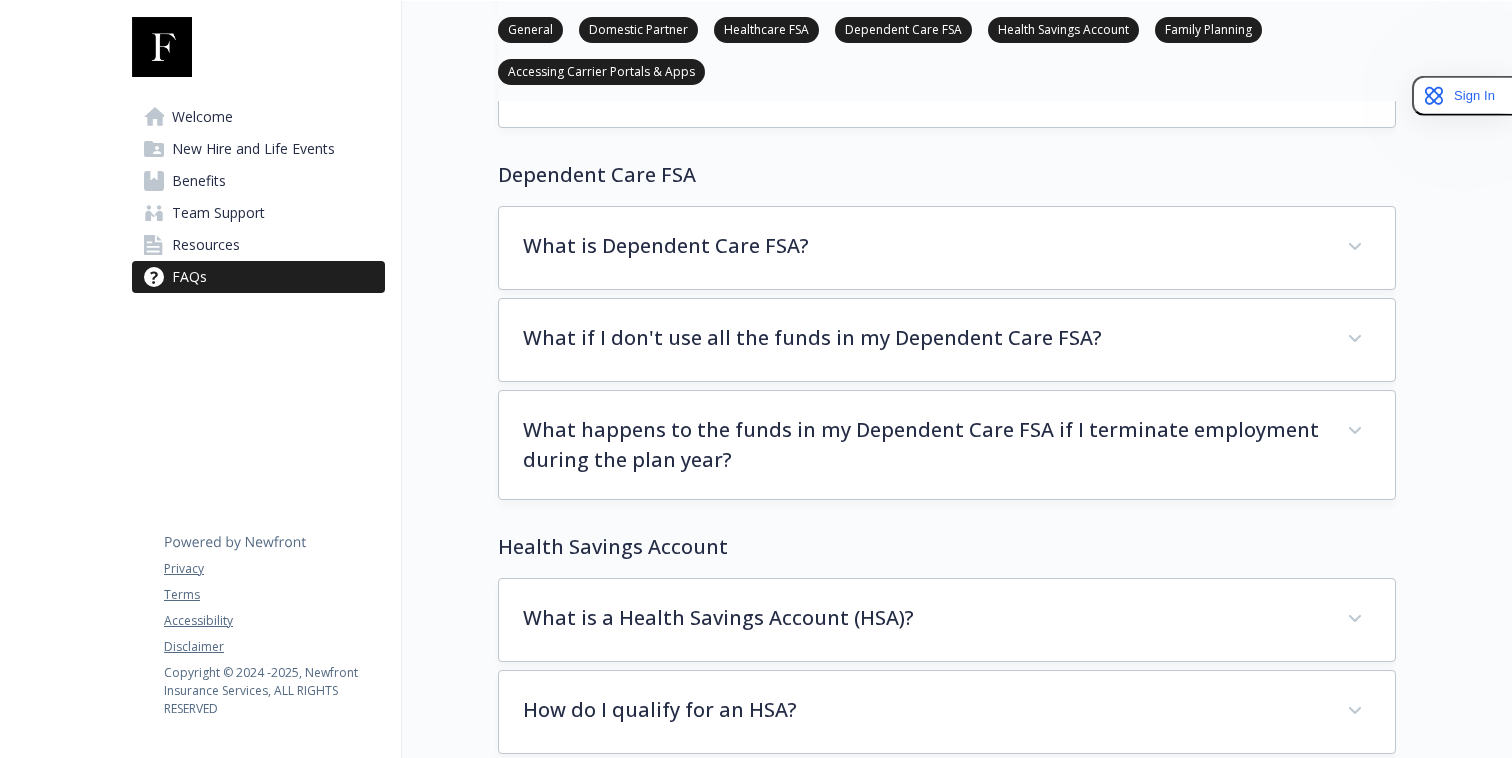 scroll, scrollTop: 1312, scrollLeft: 0, axis: vertical 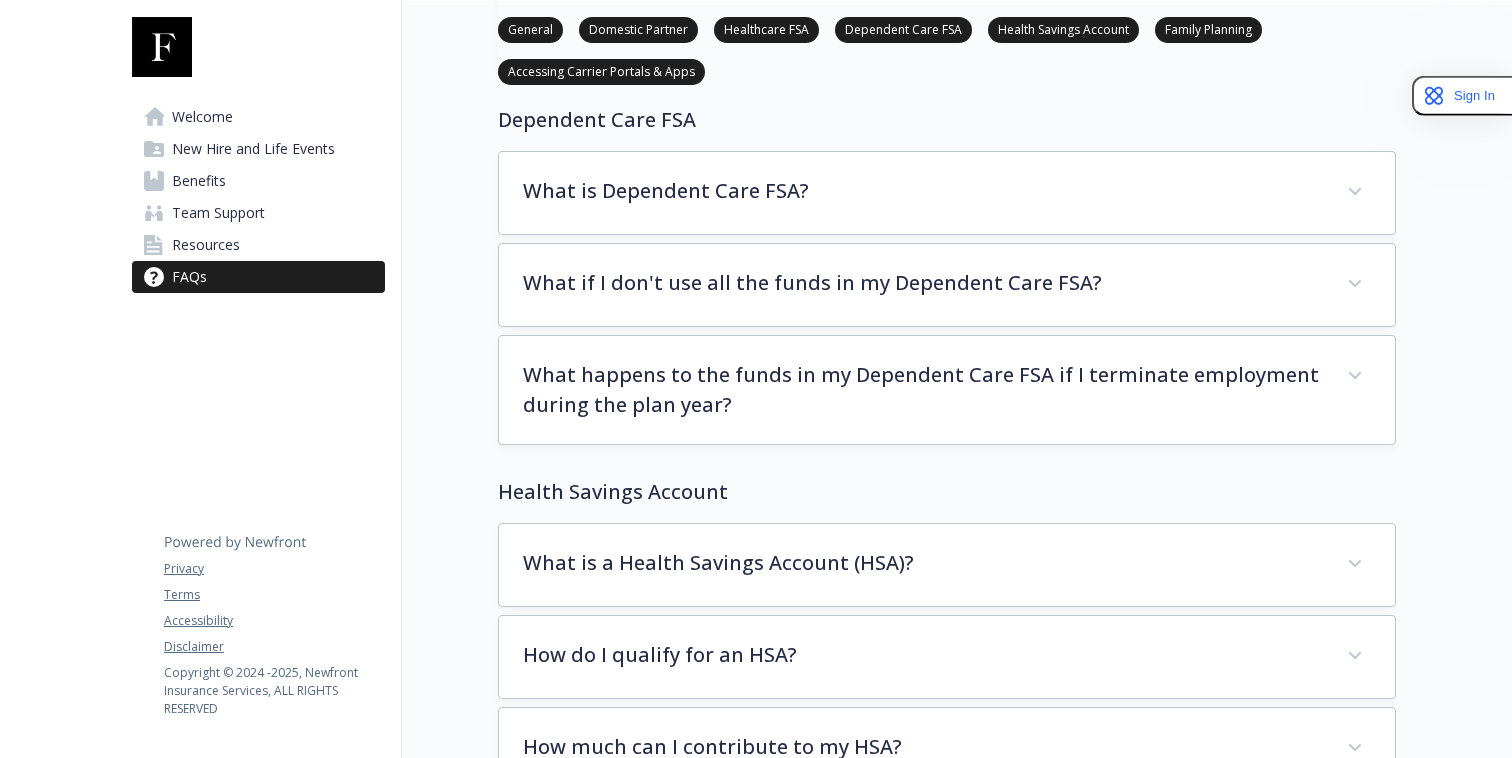click on "Health Savings Account" at bounding box center [1063, 30] 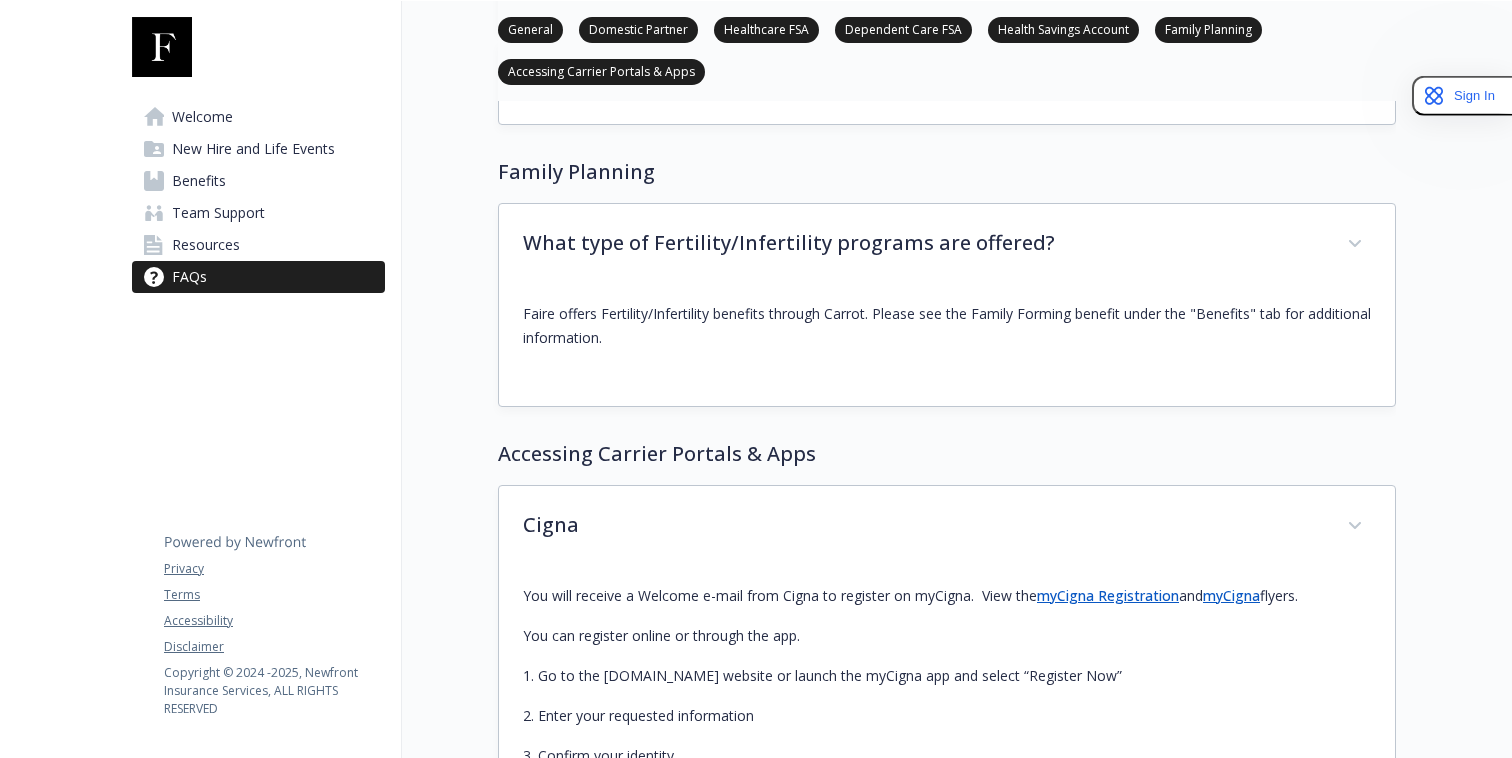 scroll, scrollTop: 3948, scrollLeft: 0, axis: vertical 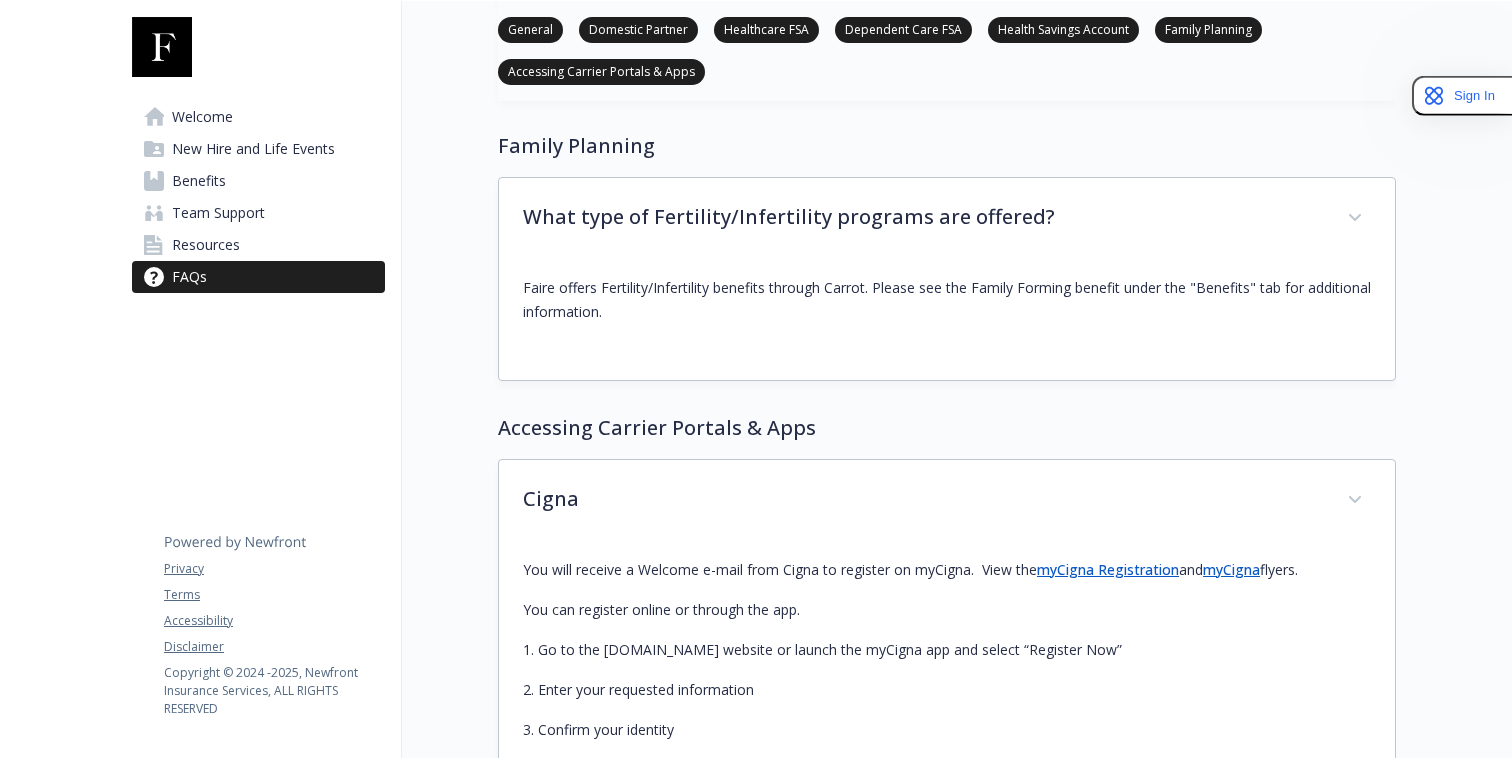 click on "Accessing Carrier Portals & Apps" at bounding box center (601, 70) 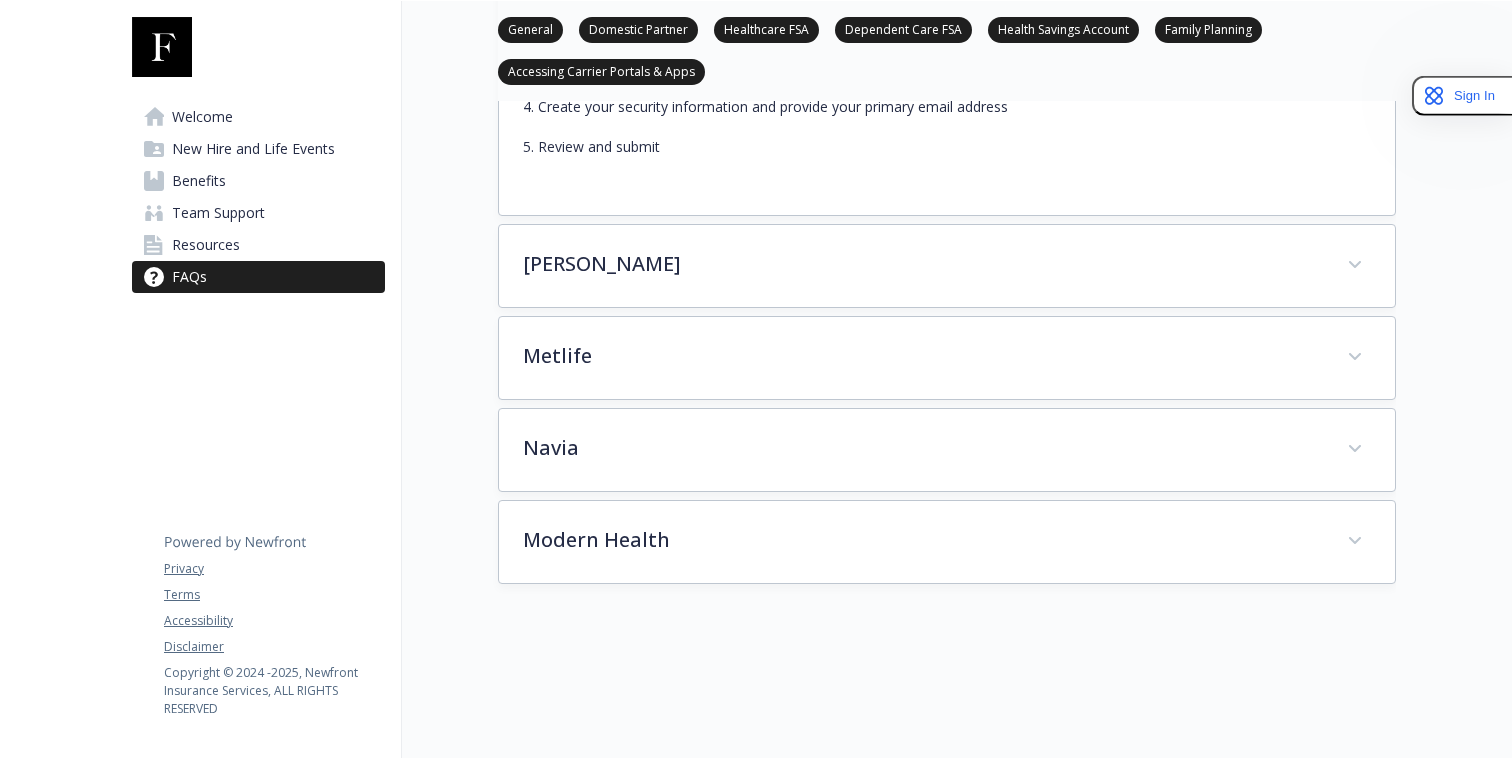 scroll, scrollTop: 4632, scrollLeft: 0, axis: vertical 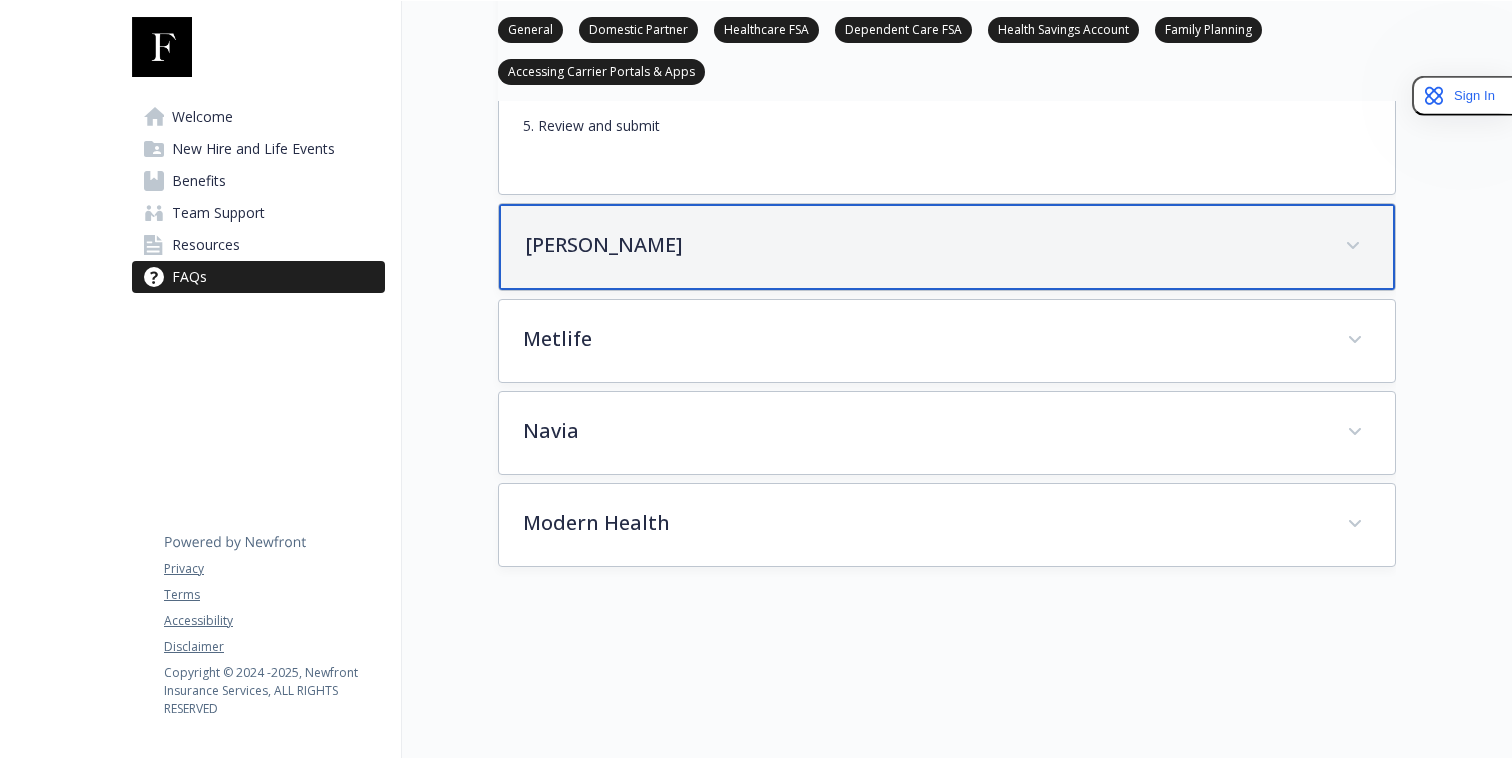 click on "[PERSON_NAME]" at bounding box center (923, 245) 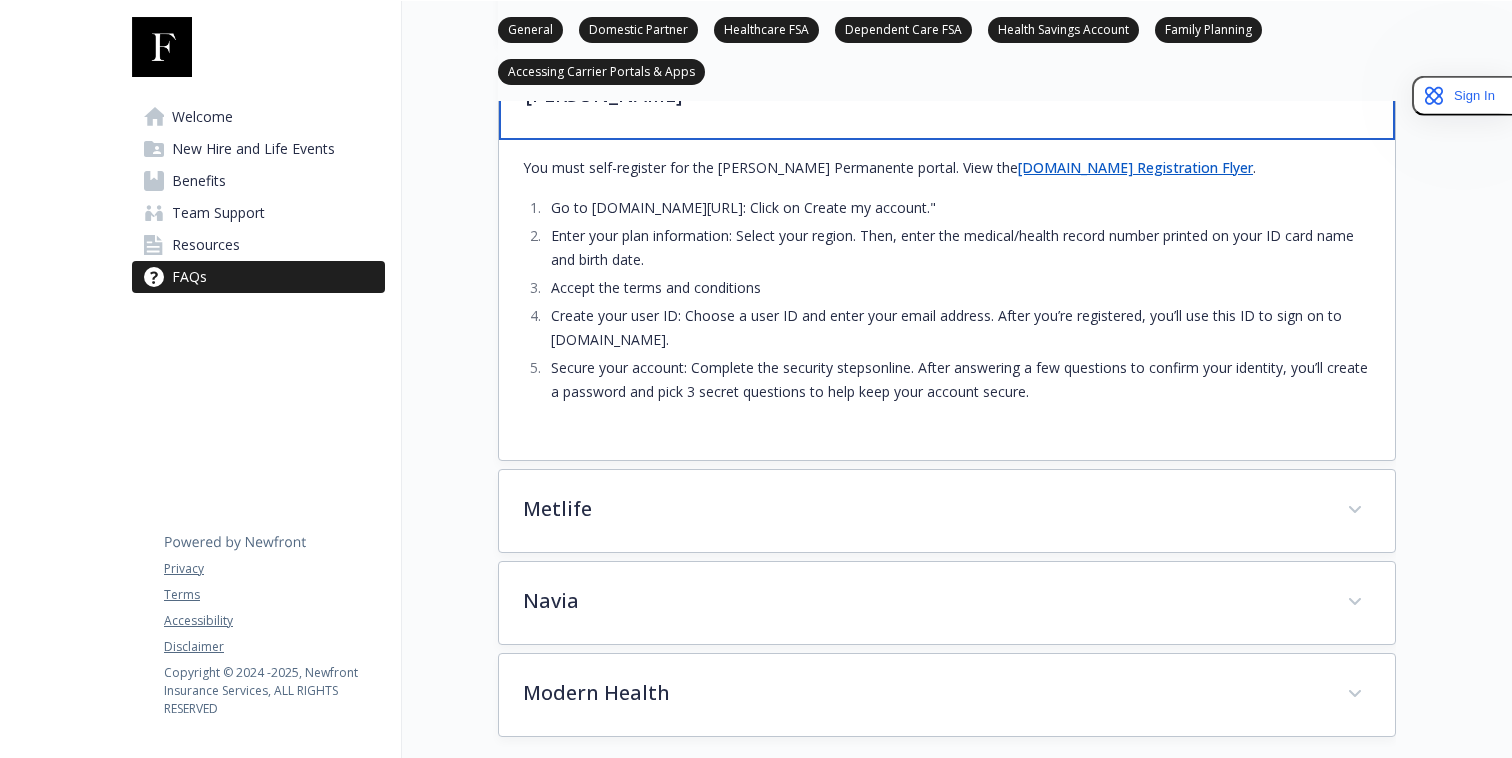 scroll, scrollTop: 4790, scrollLeft: 0, axis: vertical 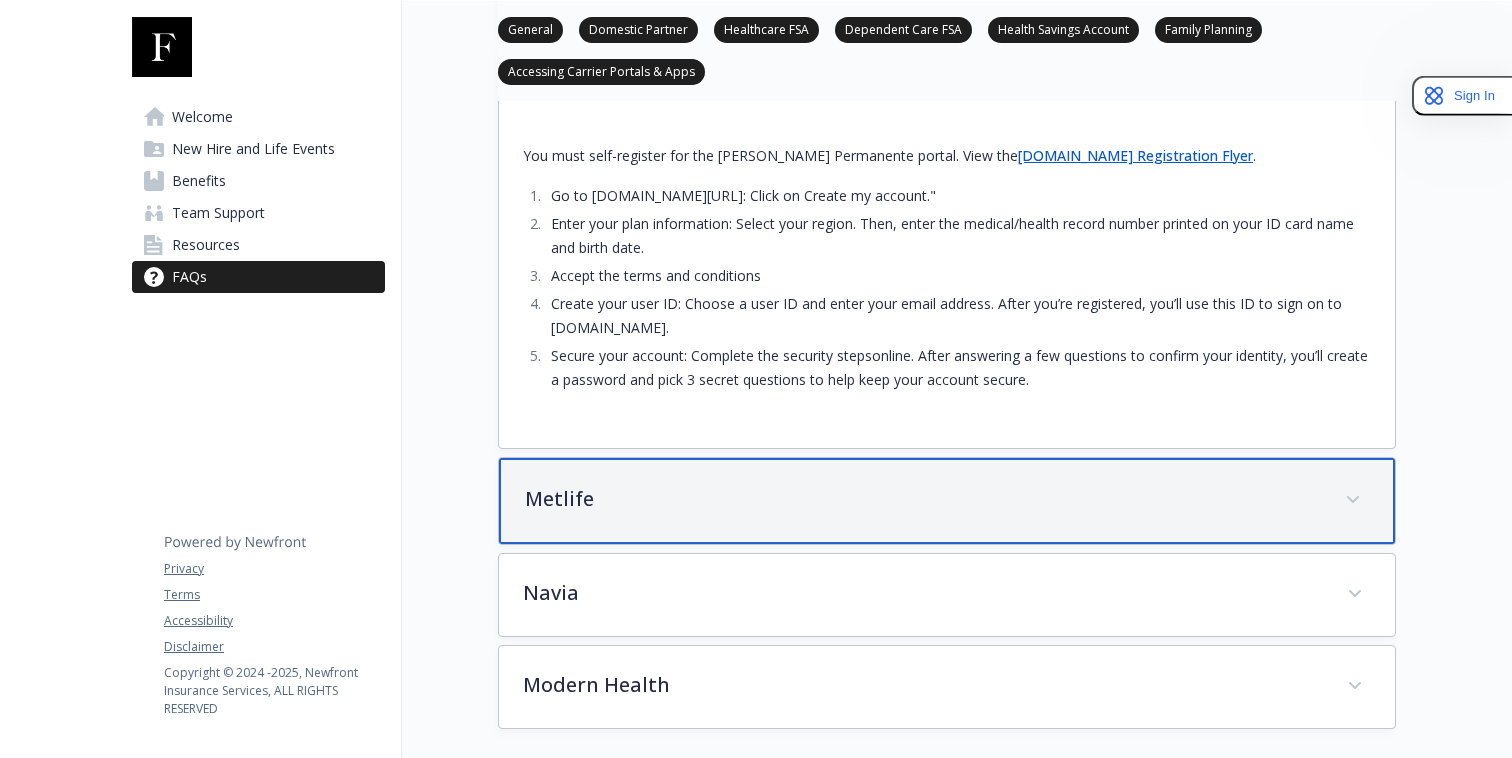 click on "Metlife" at bounding box center (947, 501) 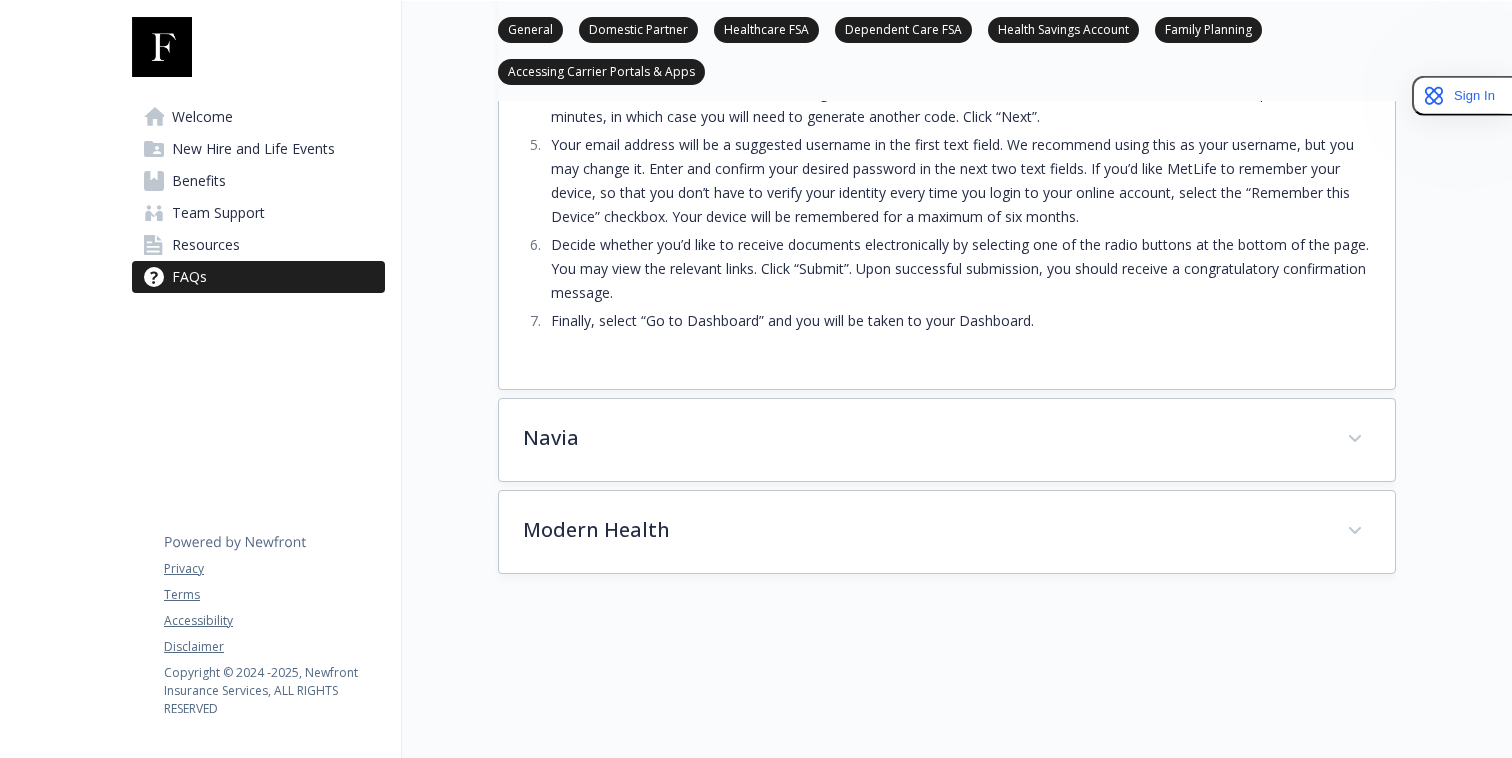 scroll, scrollTop: 5884, scrollLeft: 0, axis: vertical 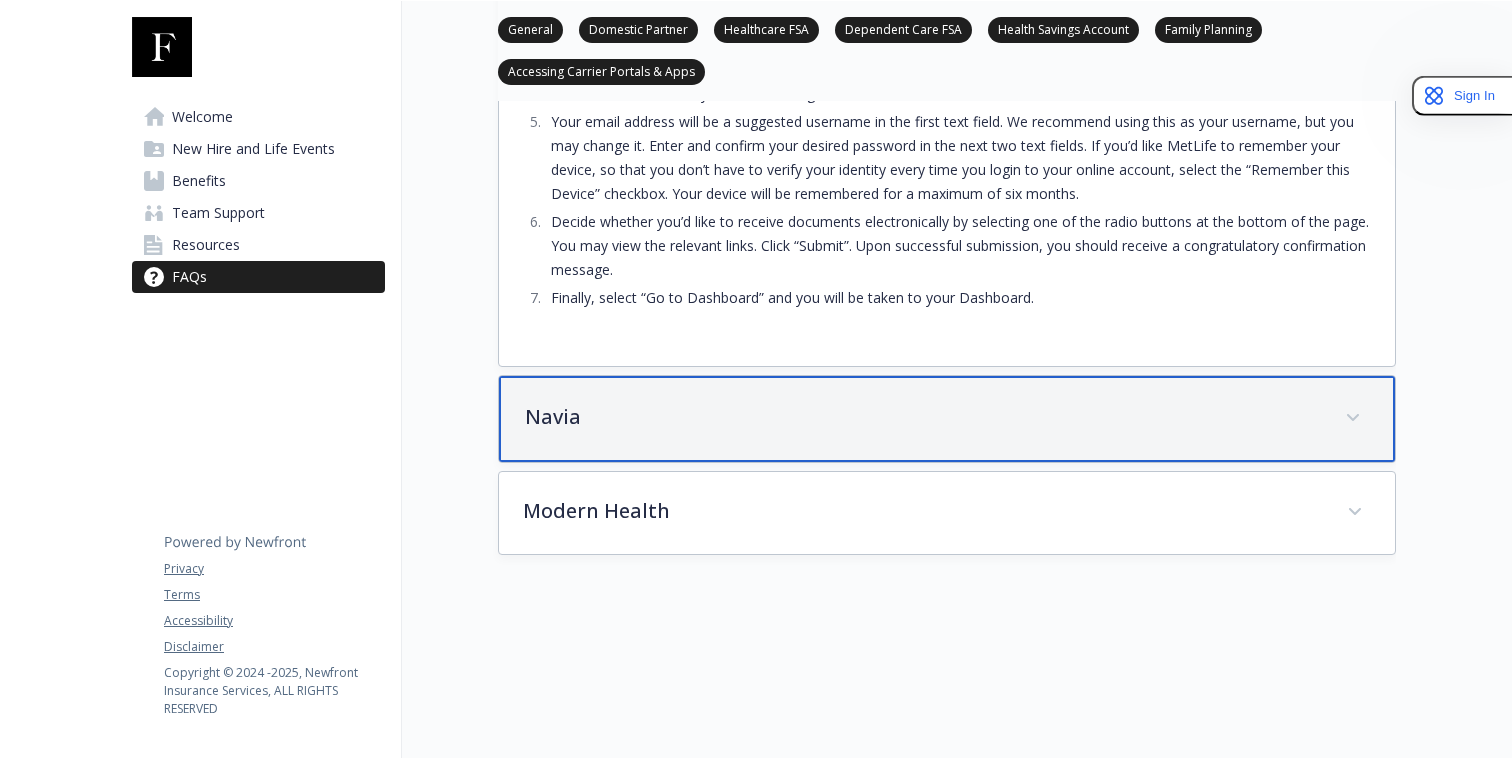 click on "Navia" at bounding box center [923, 417] 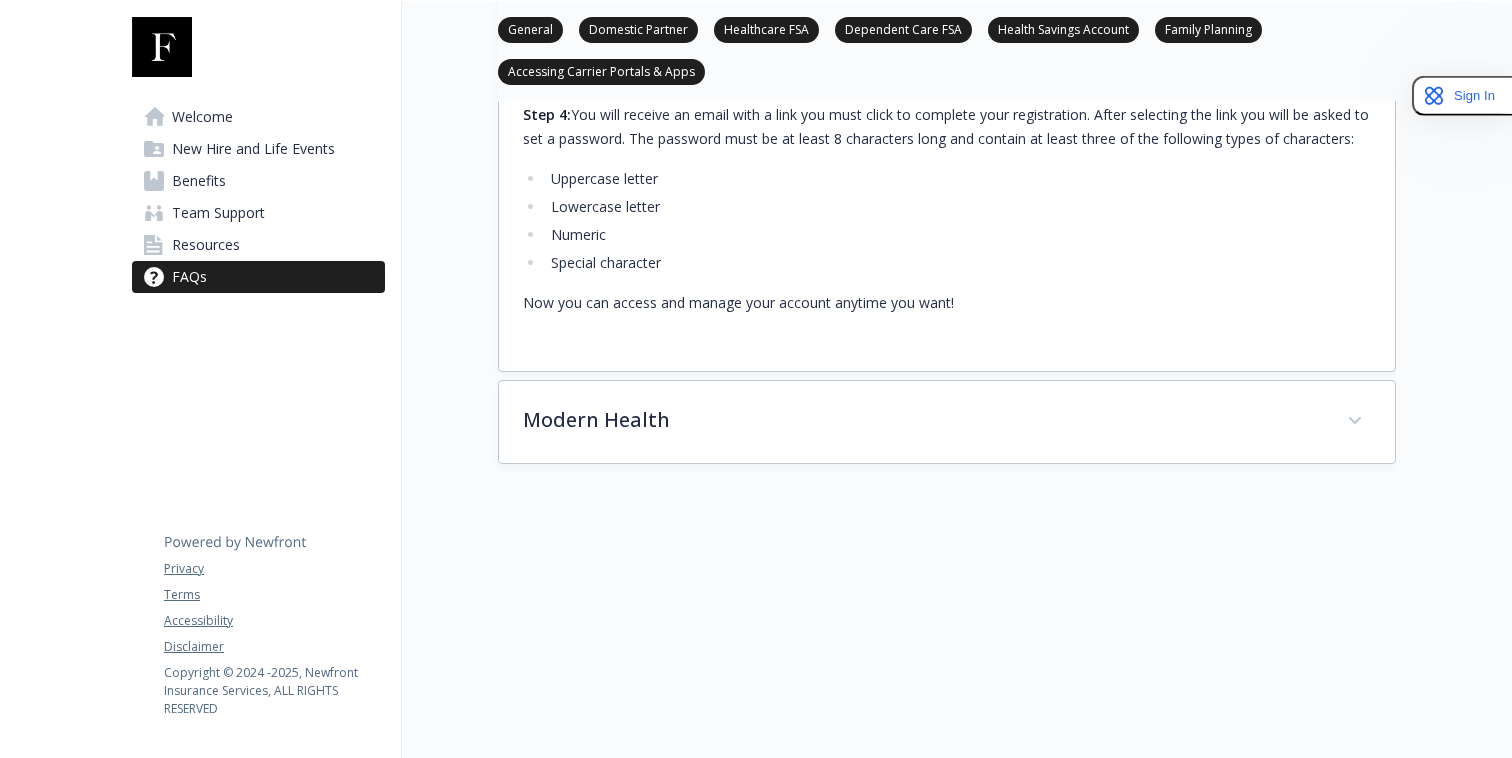 scroll, scrollTop: 6489, scrollLeft: 0, axis: vertical 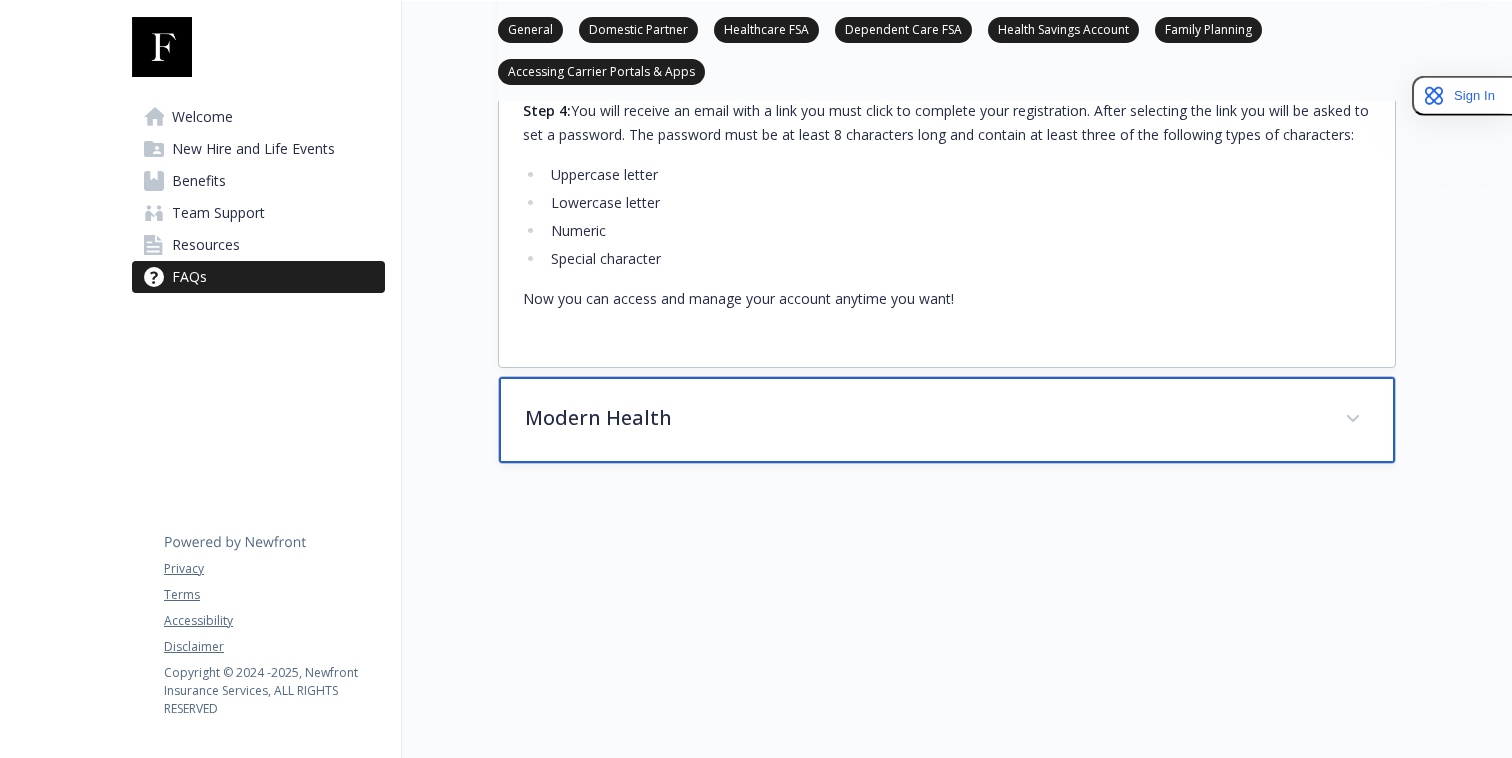 click on "Modern Health" at bounding box center [947, 420] 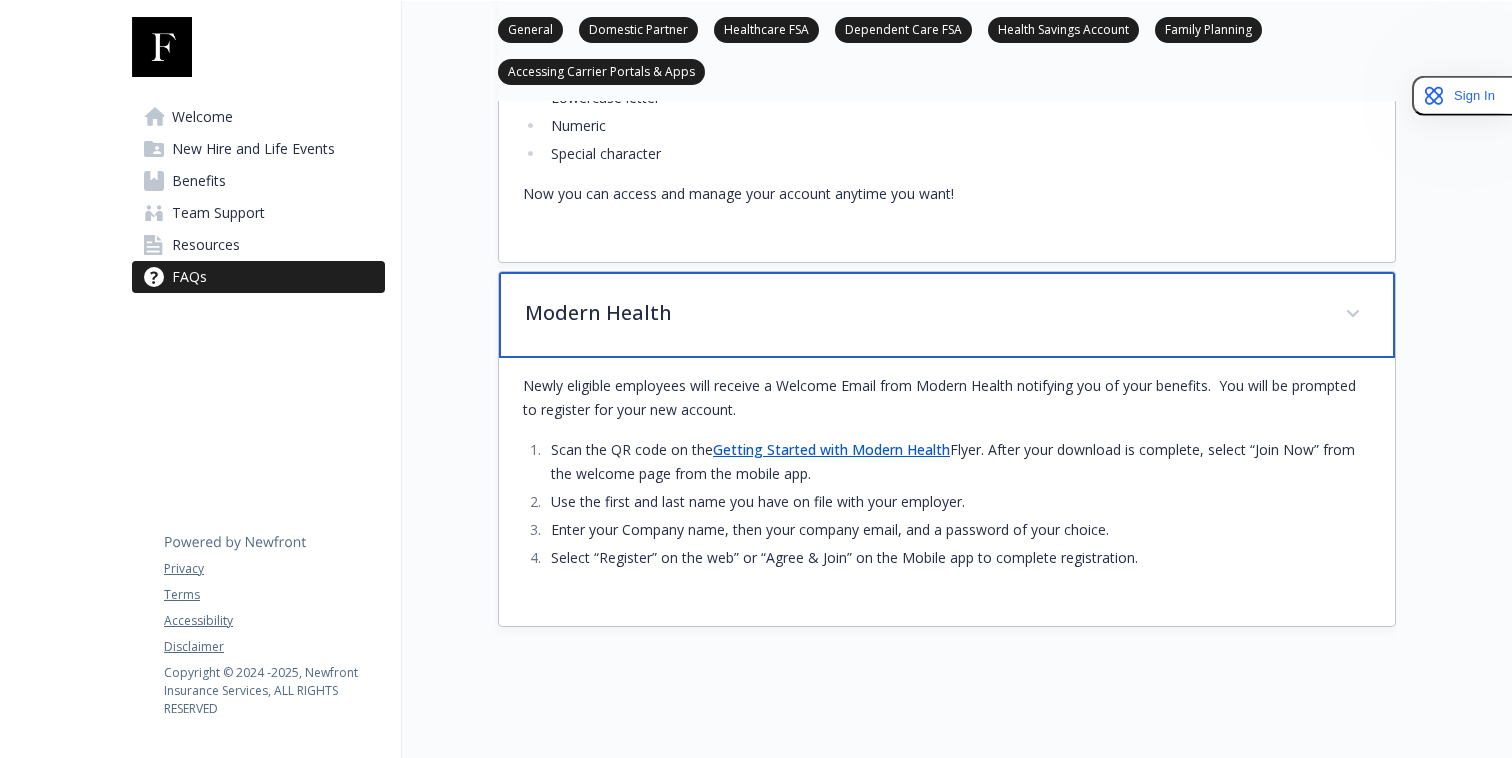 scroll, scrollTop: 6757, scrollLeft: 0, axis: vertical 